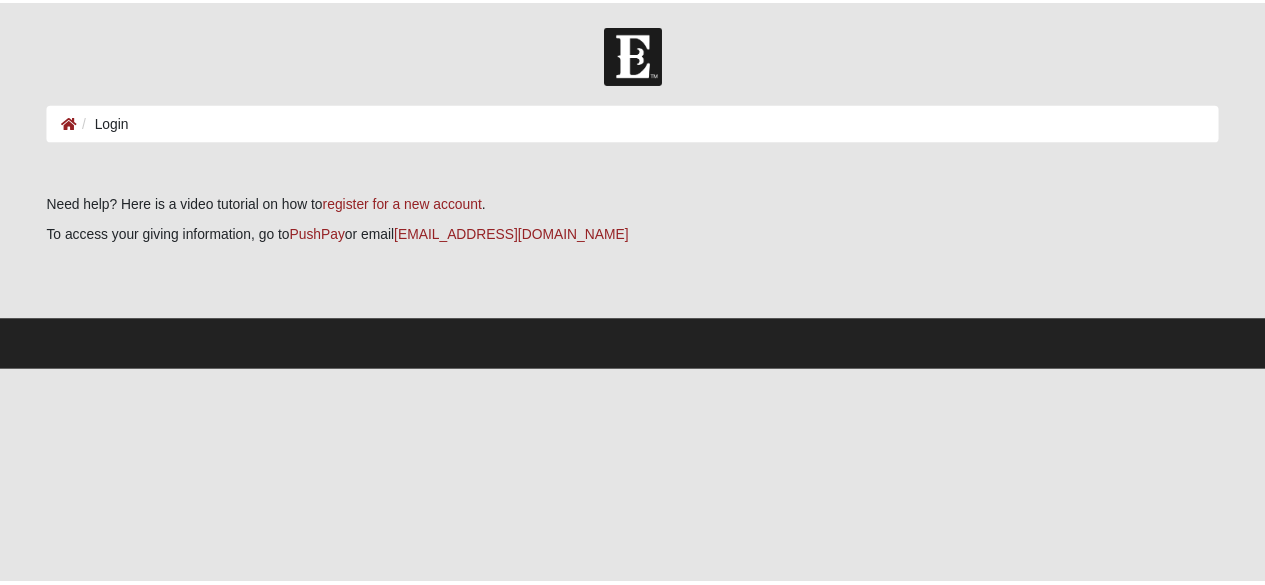 scroll, scrollTop: 0, scrollLeft: 0, axis: both 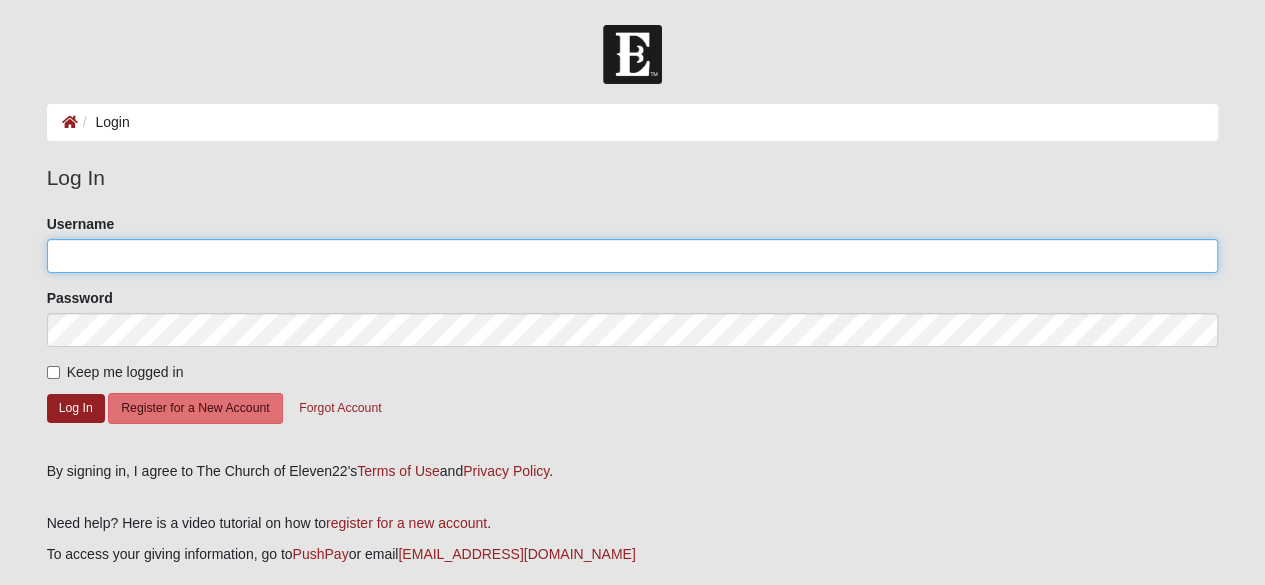 click on "Username" 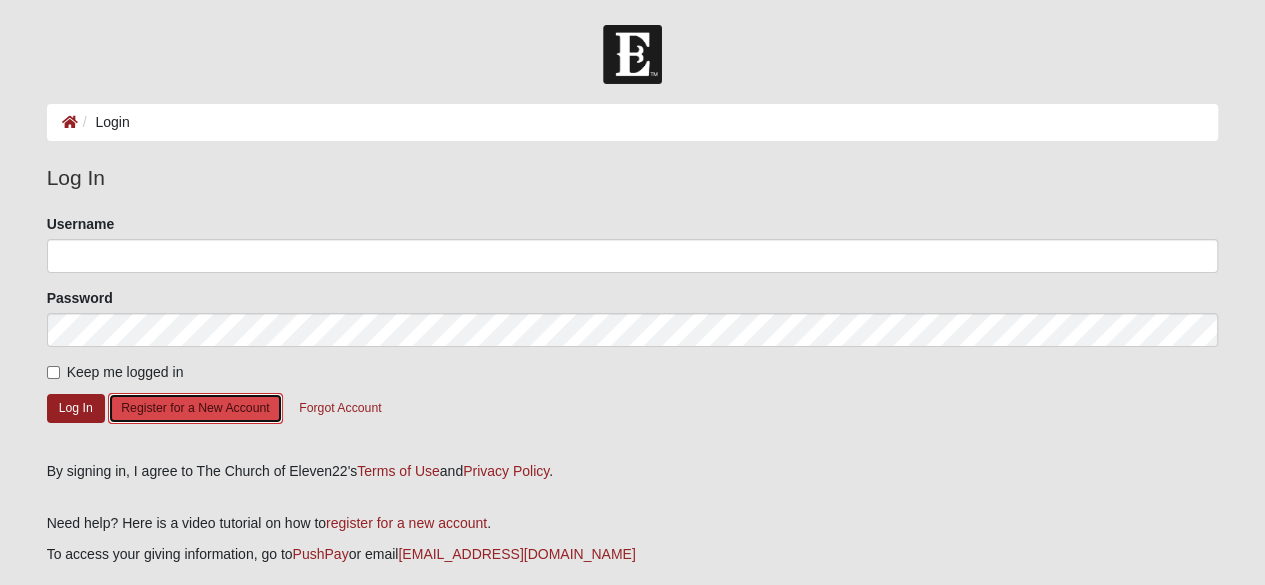 click on "Register for a New Account" 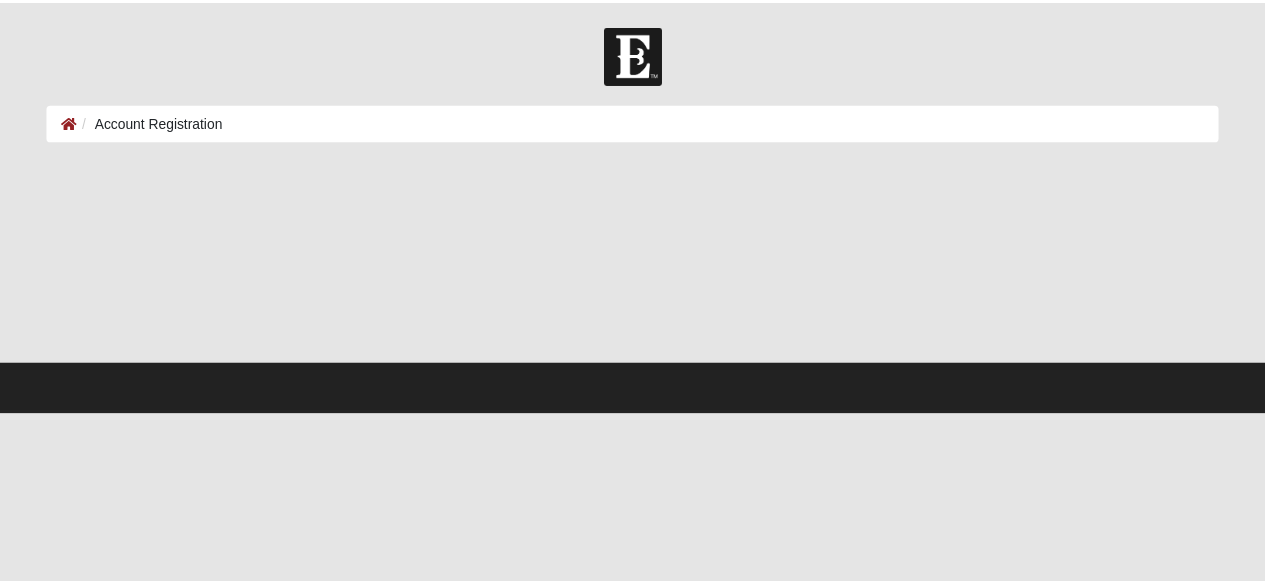 scroll, scrollTop: 0, scrollLeft: 0, axis: both 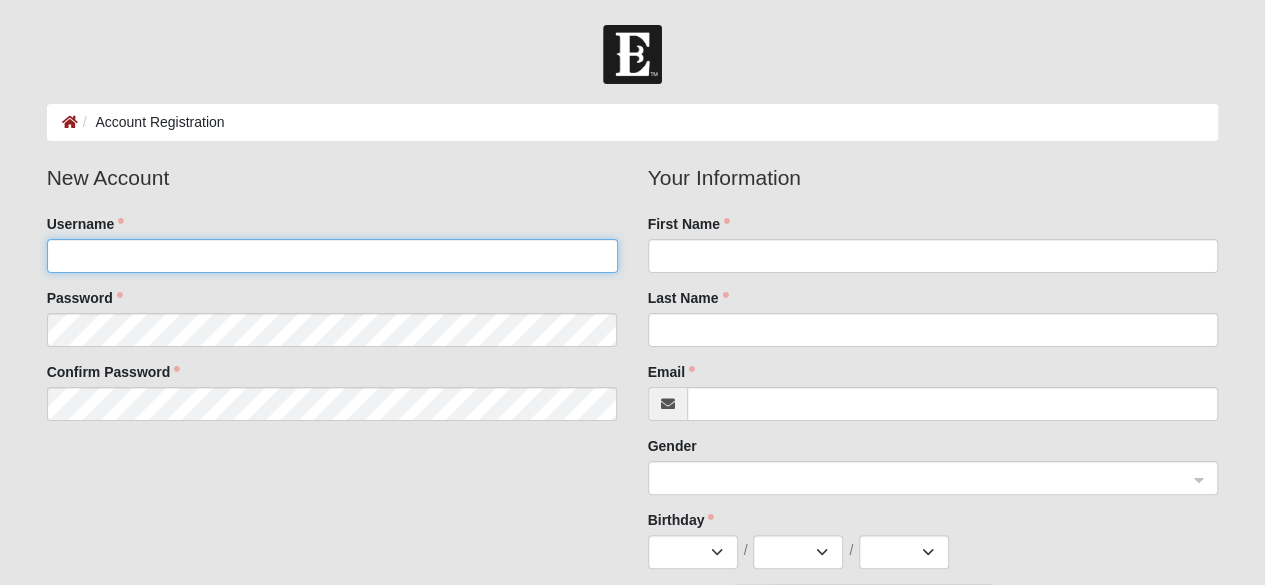 click on "Username" 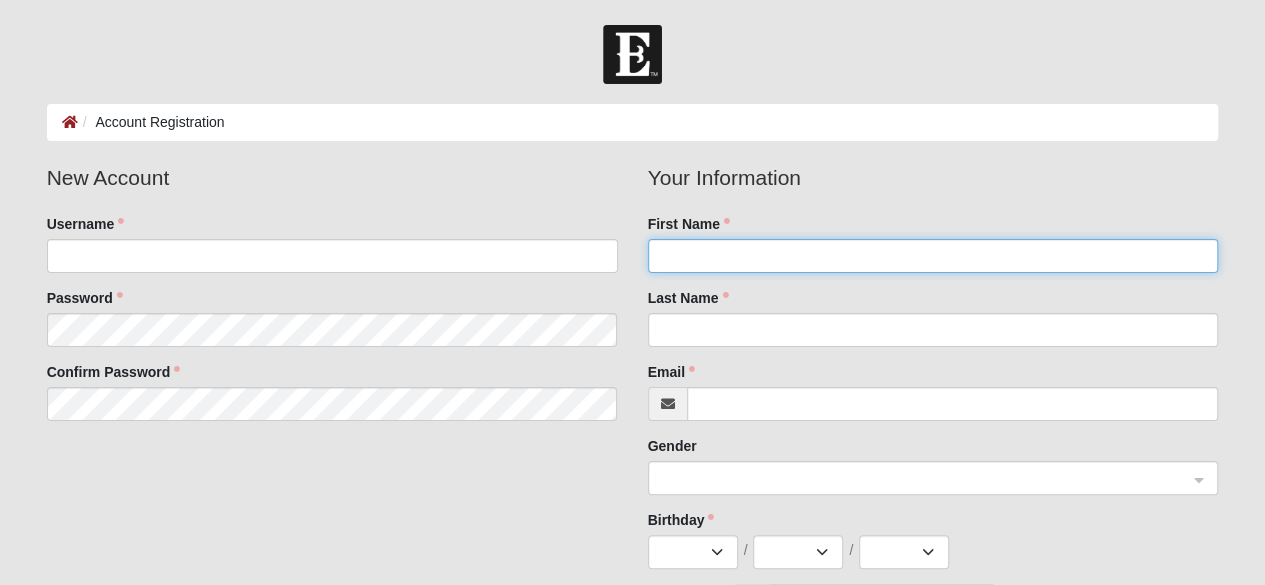 click on "First Name" 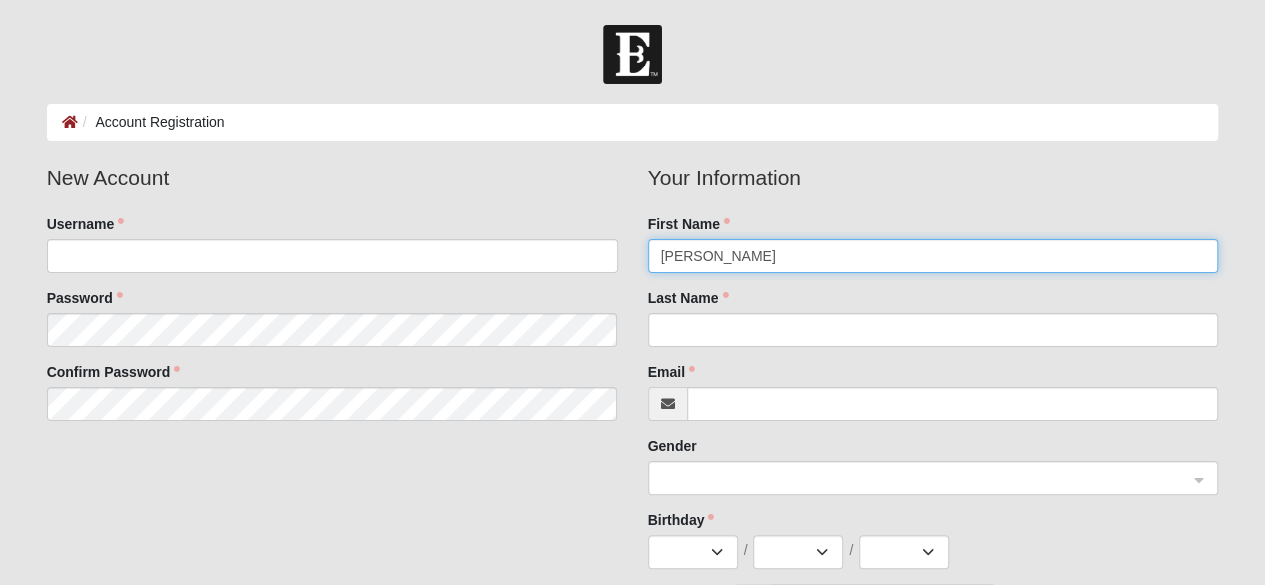 type on "Traci" 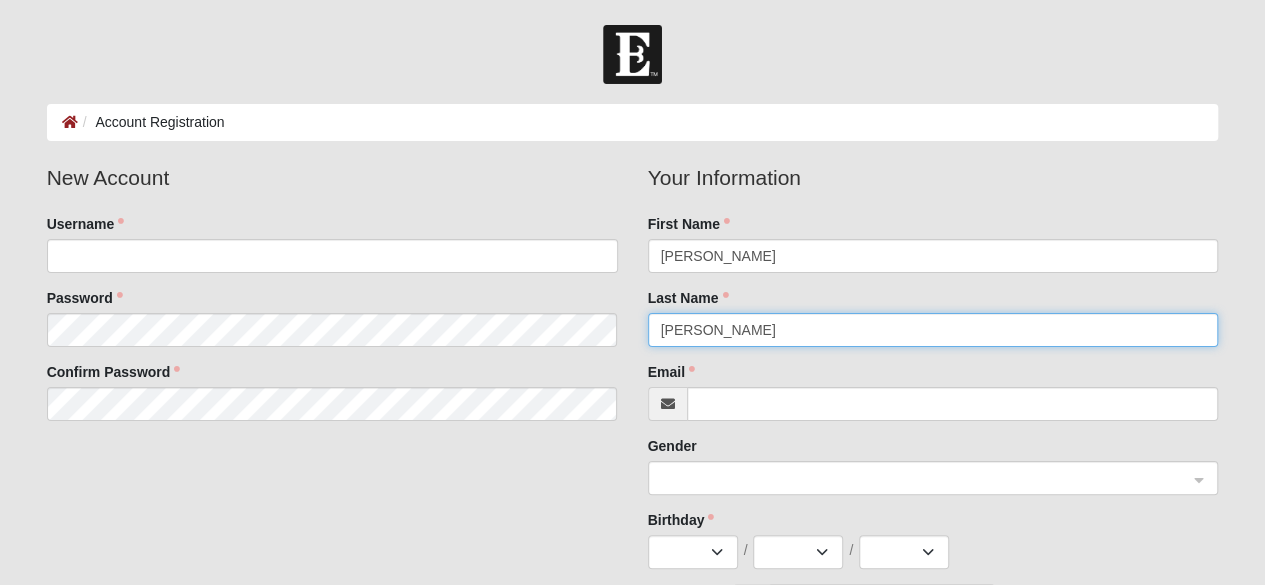 type on "Casey" 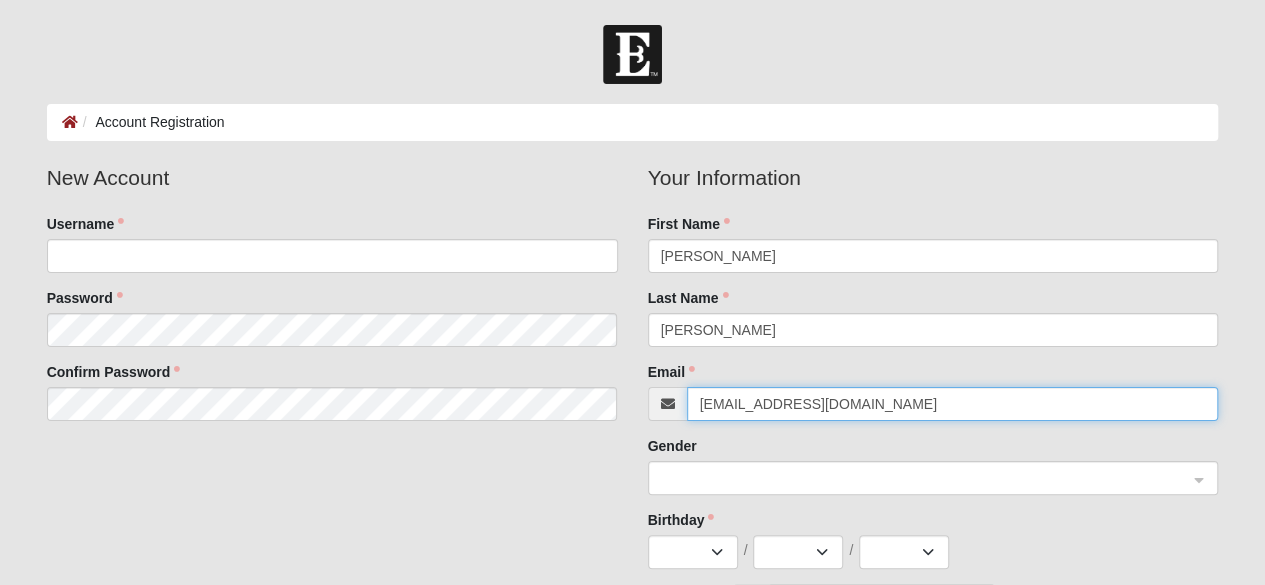type on "tracilee99@hotmail.com" 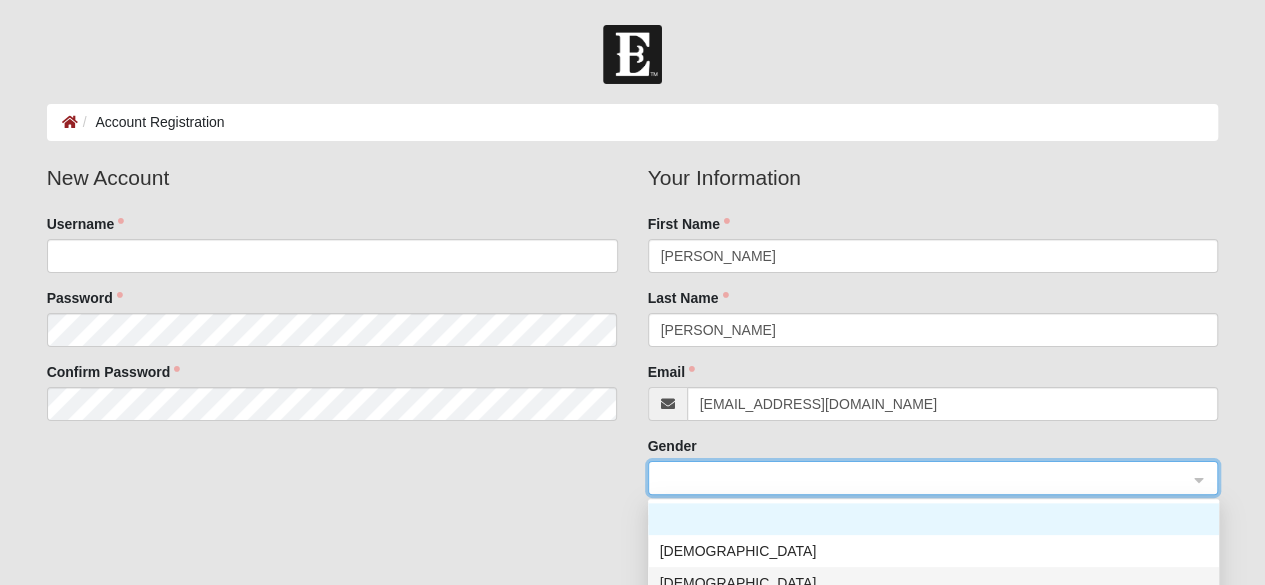 click on "Female" at bounding box center (933, 583) 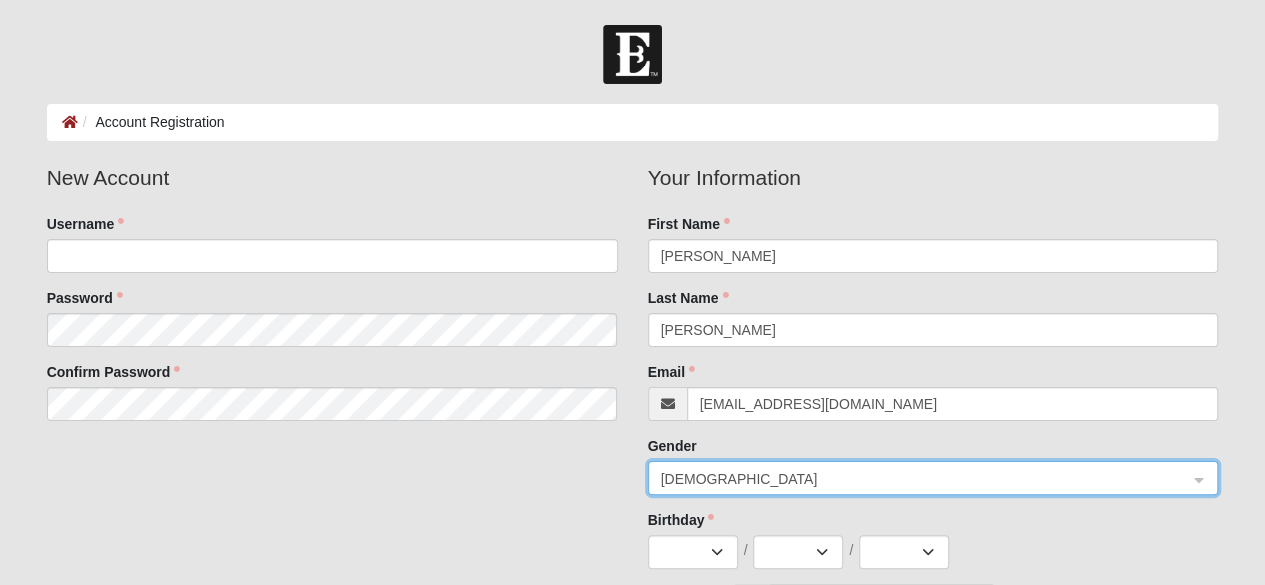 scroll, scrollTop: 172, scrollLeft: 0, axis: vertical 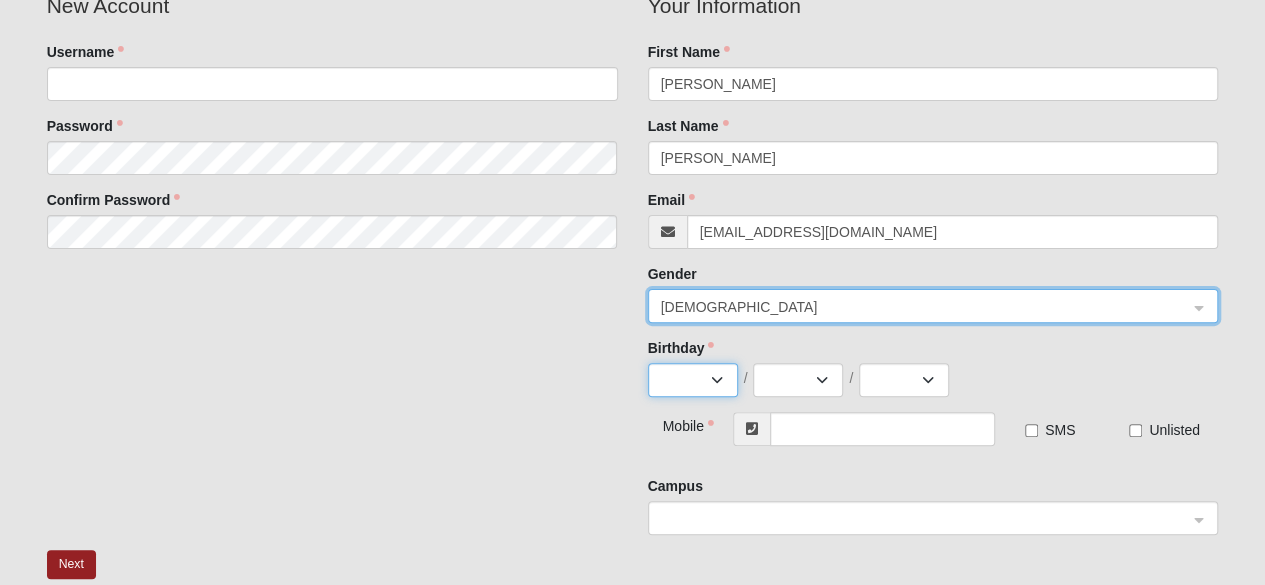 click on "Jan Feb Mar Apr May Jun Jul Aug Sep Oct Nov Dec" at bounding box center (693, 380) 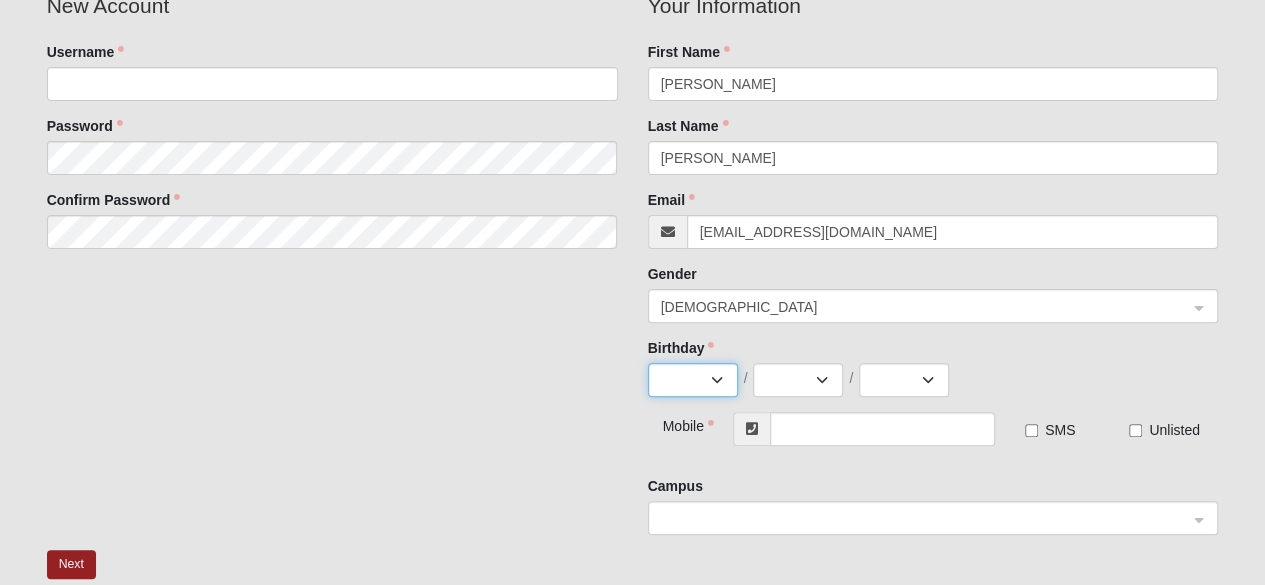 select on "4" 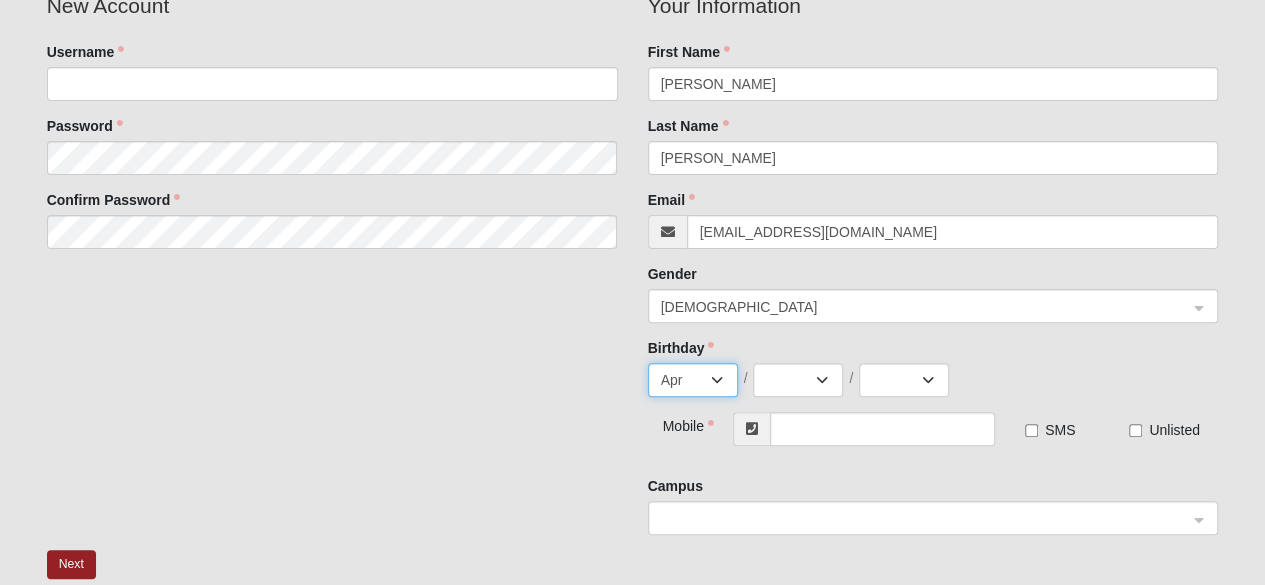 click on "Jan Feb Mar Apr May Jun Jul Aug Sep Oct Nov Dec" at bounding box center (693, 380) 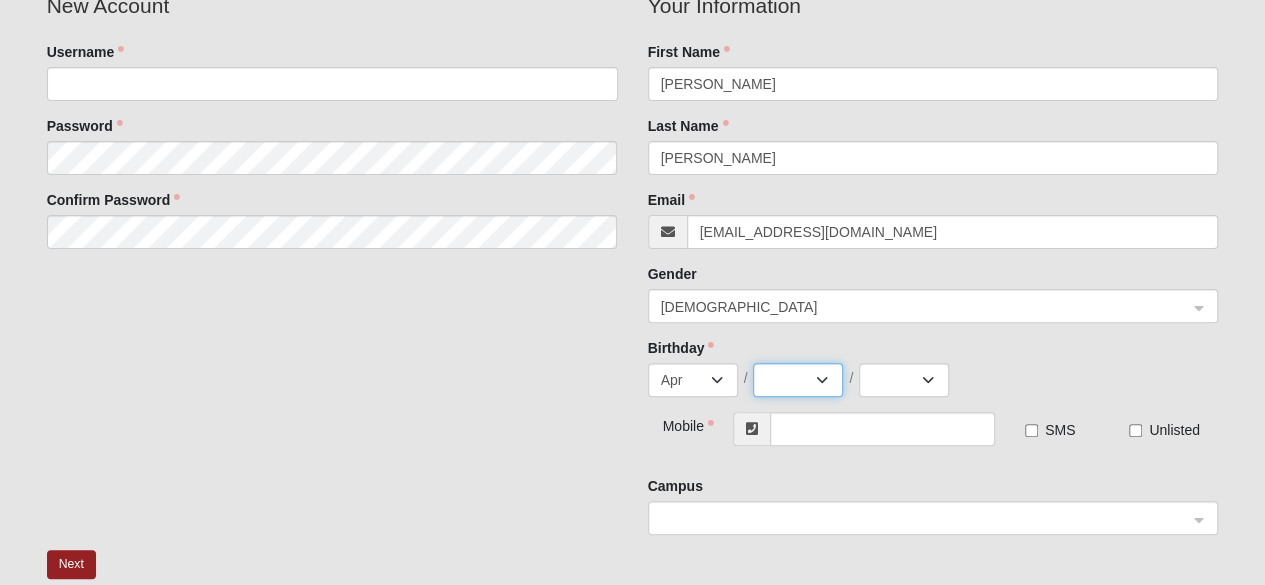 click on "1 2 3 4 5 6 7 8 9 10 11 12 13 14 15 16 17 18 19 20 21 22 23 24 25 26 27 28 29 30" at bounding box center (798, 380) 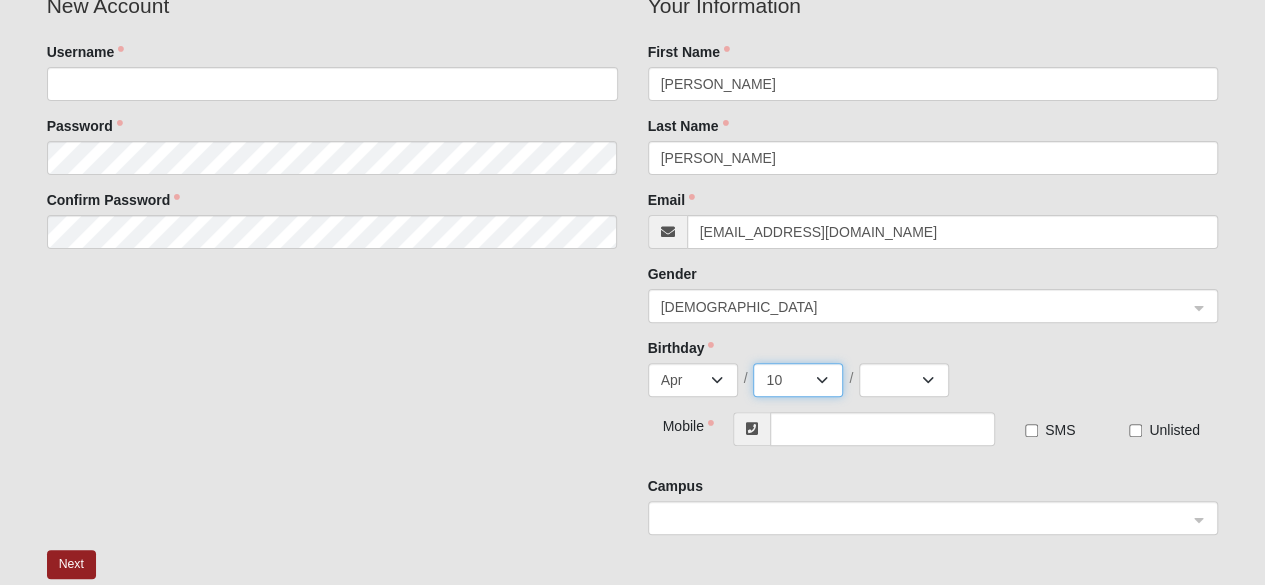 click on "1 2 3 4 5 6 7 8 9 10 11 12 13 14 15 16 17 18 19 20 21 22 23 24 25 26 27 28 29 30" at bounding box center [798, 380] 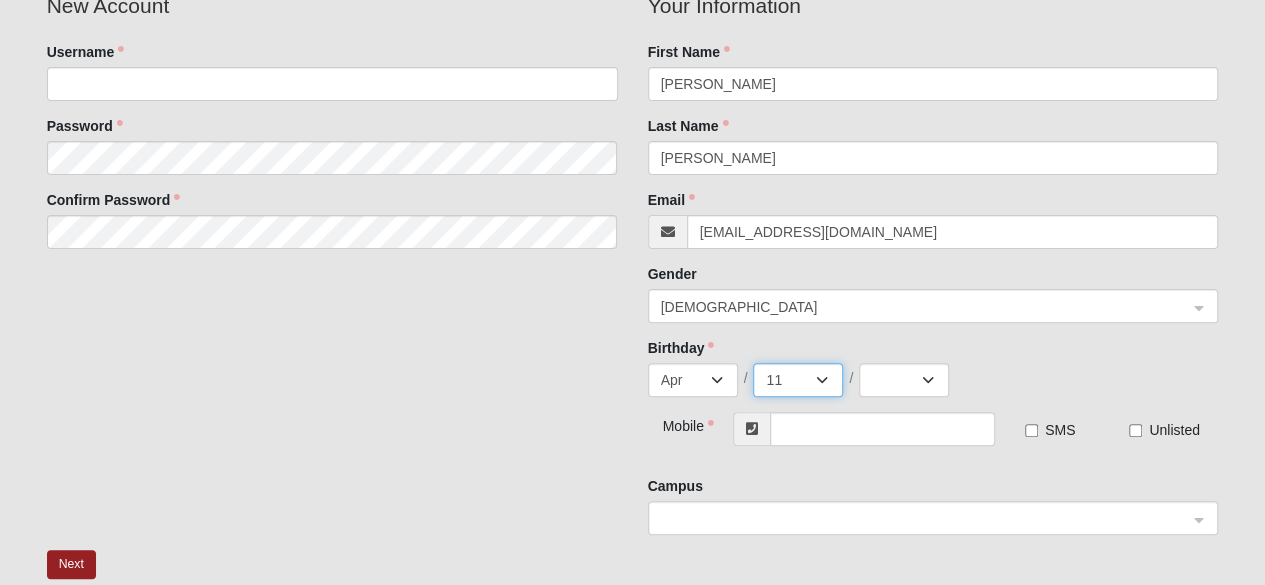 click on "1 2 3 4 5 6 7 8 9 10 11 12 13 14 15 16 17 18 19 20 21 22 23 24 25 26 27 28 29 30" at bounding box center (798, 380) 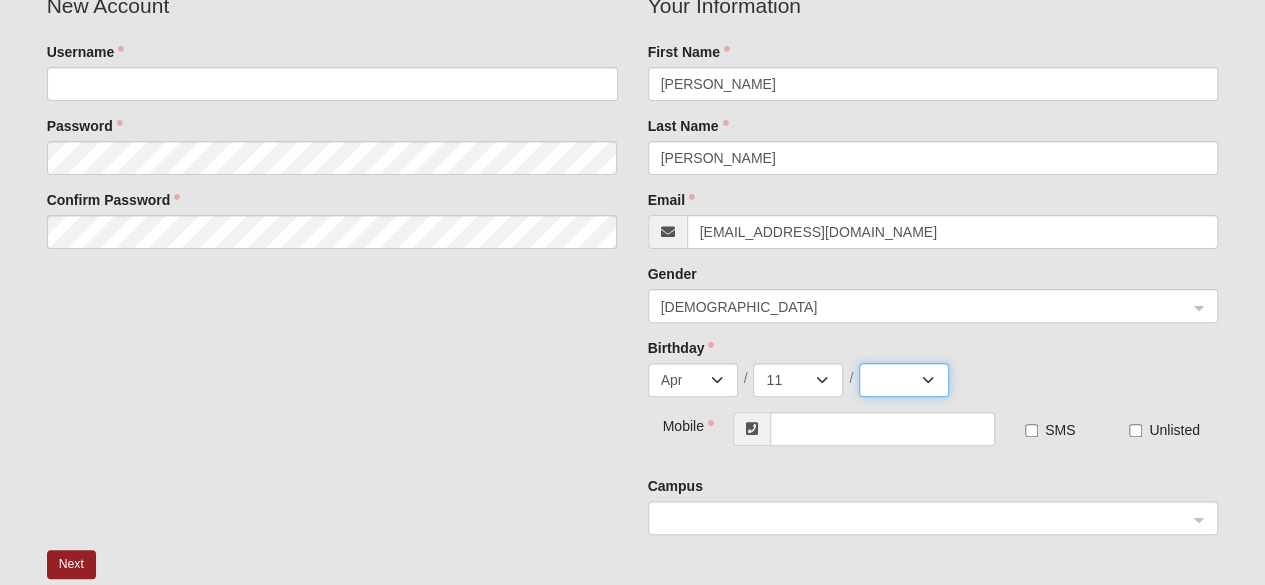 click on "2025 2024 2023 2022 2021 2020 2019 2018 2017 2016 2015 2014 2013 2012 2011 2010 2009 2008 2007 2006 2005 2004 2003 2002 2001 2000 1999 1998 1997 1996 1995 1994 1993 1992 1991 1990 1989 1988 1987 1986 1985 1984 1983 1982 1981 1980 1979 1978 1977 1976 1975 1974 1973 1972 1971 1970 1969 1968 1967 1966 1965 1964 1963 1962 1961 1960 1959 1958 1957 1956 1955 1954 1953 1952 1951 1950 1949 1948 1947 1946 1945 1944 1943 1942 1941 1940 1939 1938 1937 1936 1935 1934 1933 1932 1931 1930 1929 1928 1927 1926 1925 1924 1923 1922 1921 1920 1919 1918 1917 1916 1915 1914 1913 1912 1911 1910 1909 1908 1907 1906 1905 1904 1903 1902 1901 1900" at bounding box center [904, 380] 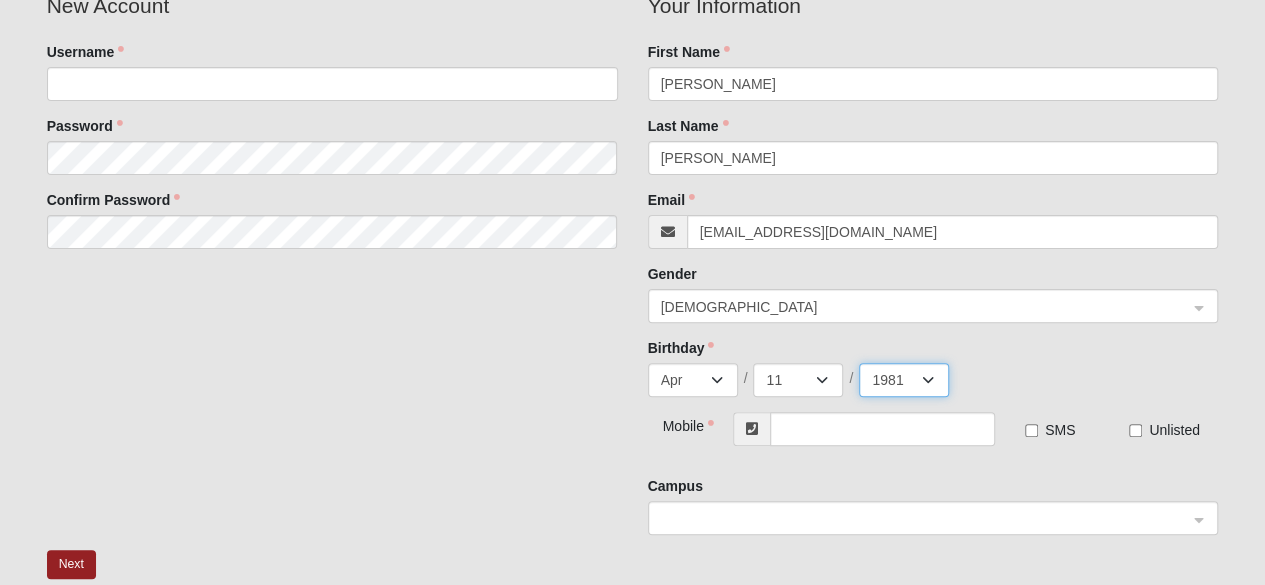 click on "2025 2024 2023 2022 2021 2020 2019 2018 2017 2016 2015 2014 2013 2012 2011 2010 2009 2008 2007 2006 2005 2004 2003 2002 2001 2000 1999 1998 1997 1996 1995 1994 1993 1992 1991 1990 1989 1988 1987 1986 1985 1984 1983 1982 1981 1980 1979 1978 1977 1976 1975 1974 1973 1972 1971 1970 1969 1968 1967 1966 1965 1964 1963 1962 1961 1960 1959 1958 1957 1956 1955 1954 1953 1952 1951 1950 1949 1948 1947 1946 1945 1944 1943 1942 1941 1940 1939 1938 1937 1936 1935 1934 1933 1932 1931 1930 1929 1928 1927 1926 1925 1924 1923 1922 1921 1920 1919 1918 1917 1916 1915 1914 1913 1912 1911 1910 1909 1908 1907 1906 1905 1904 1903 1902 1901 1900" at bounding box center (904, 380) 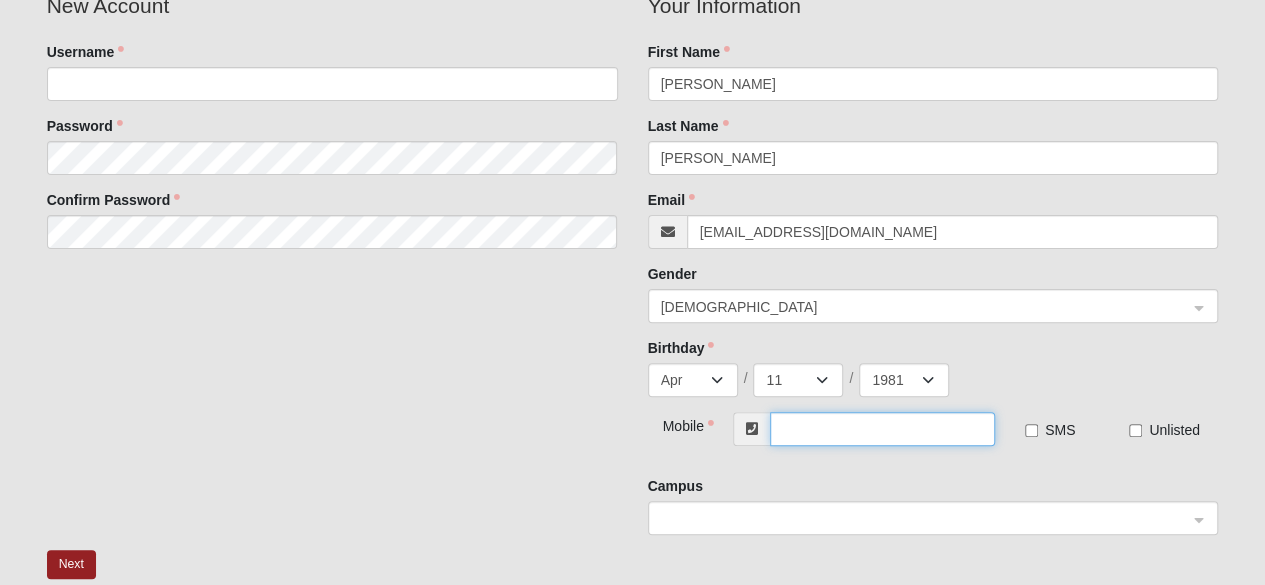 click at bounding box center (882, 429) 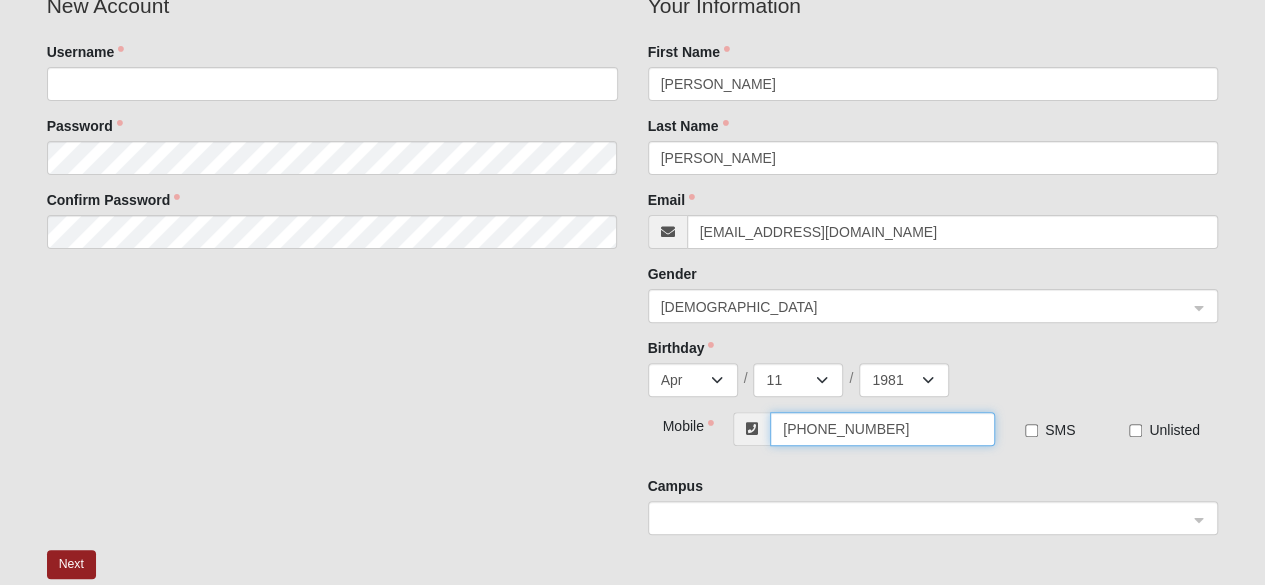 click 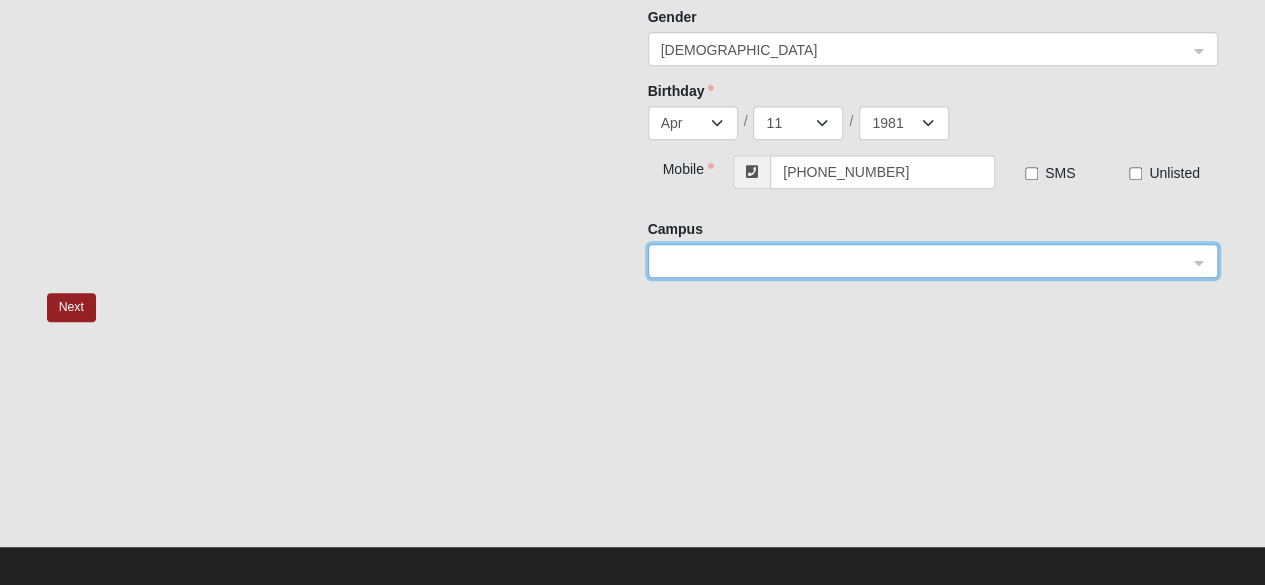scroll, scrollTop: 430, scrollLeft: 0, axis: vertical 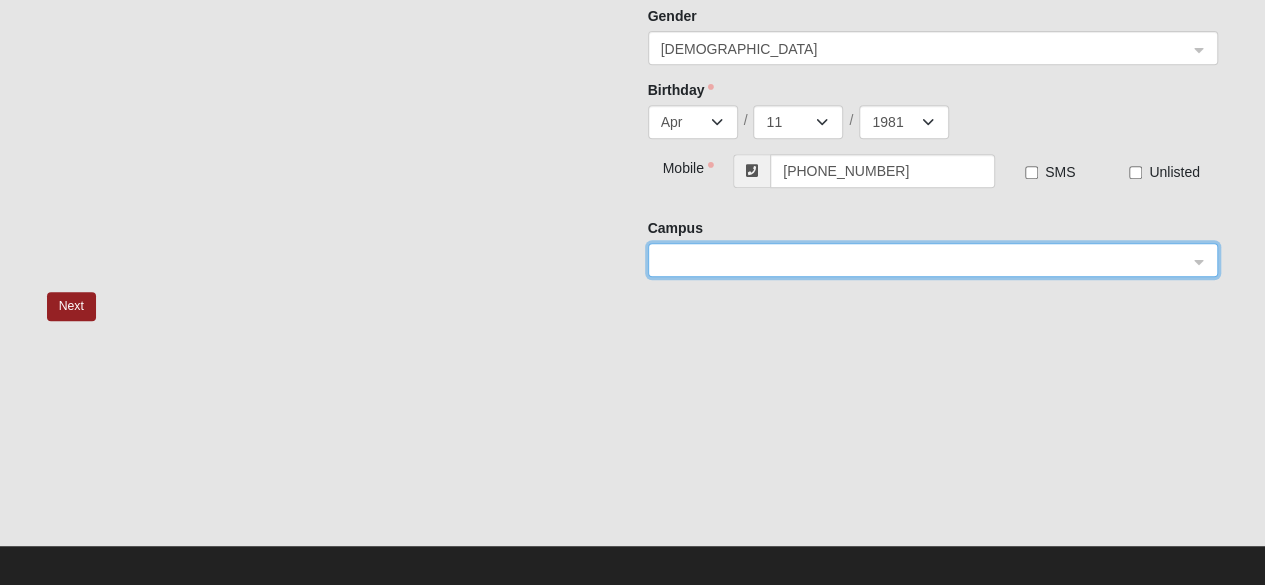 click 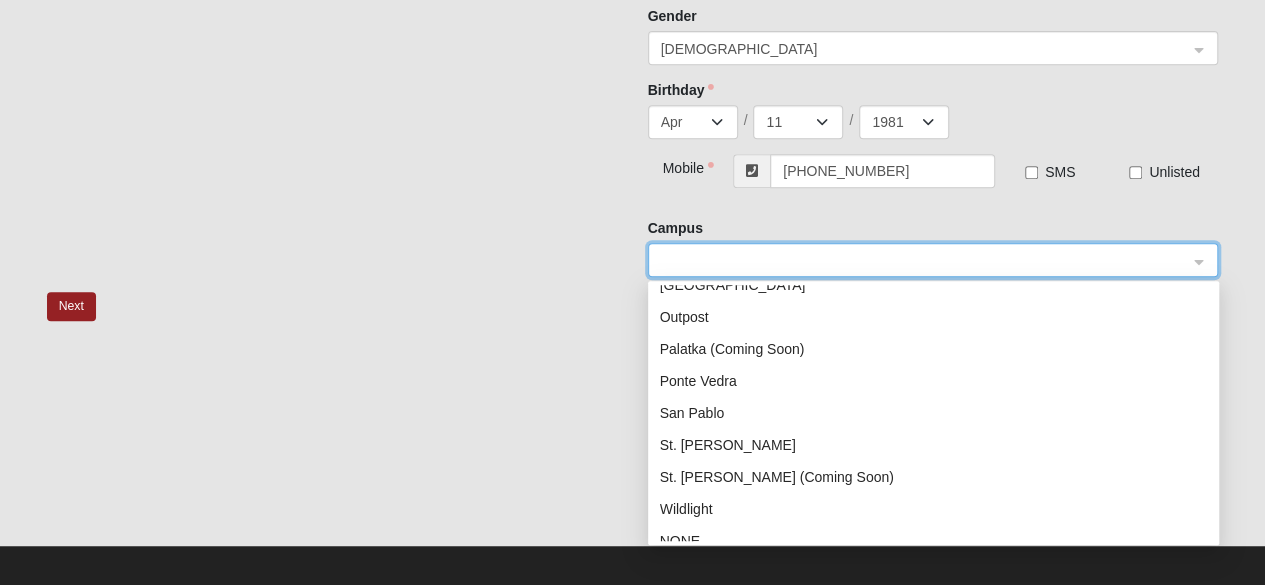 scroll, scrollTop: 256, scrollLeft: 0, axis: vertical 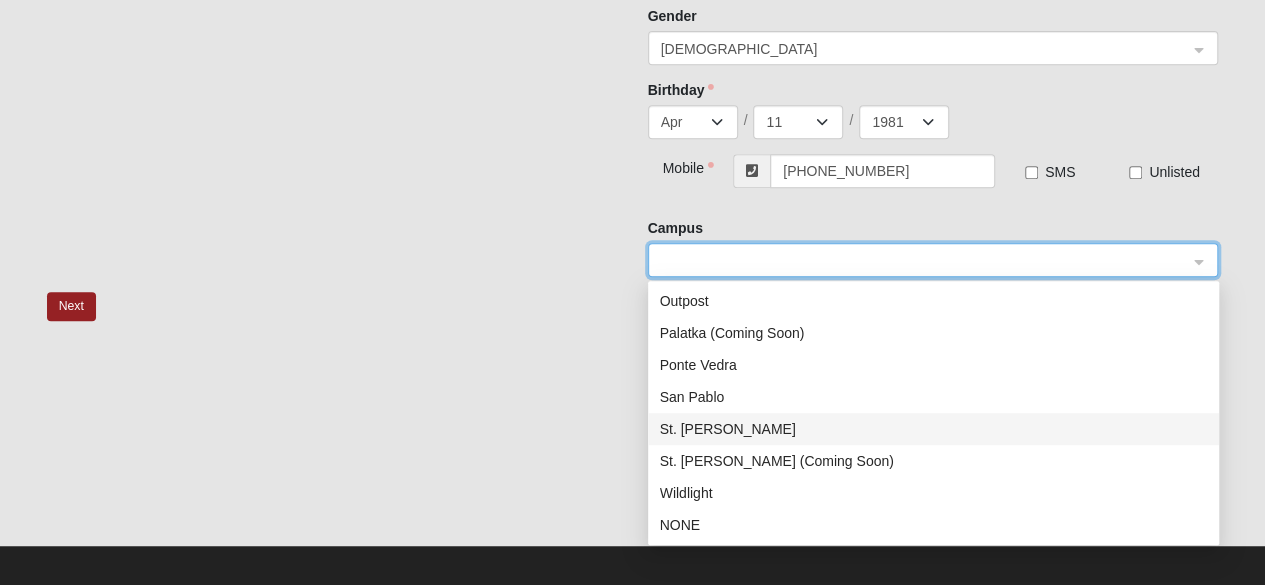 click on "St. Johns" at bounding box center (933, 429) 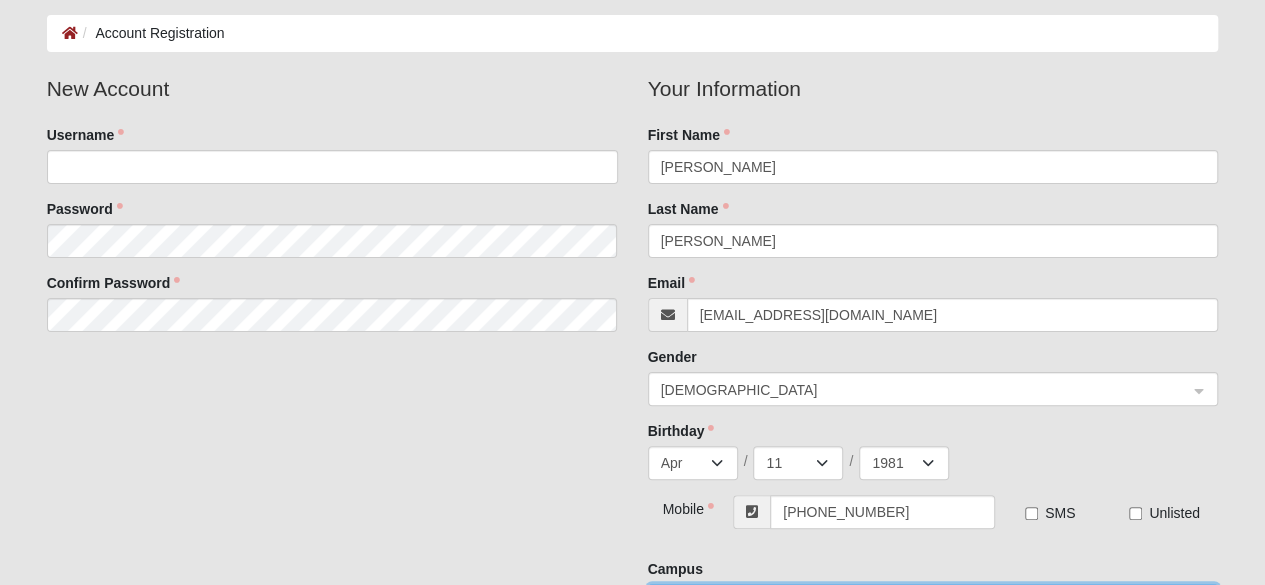 scroll, scrollTop: 78, scrollLeft: 0, axis: vertical 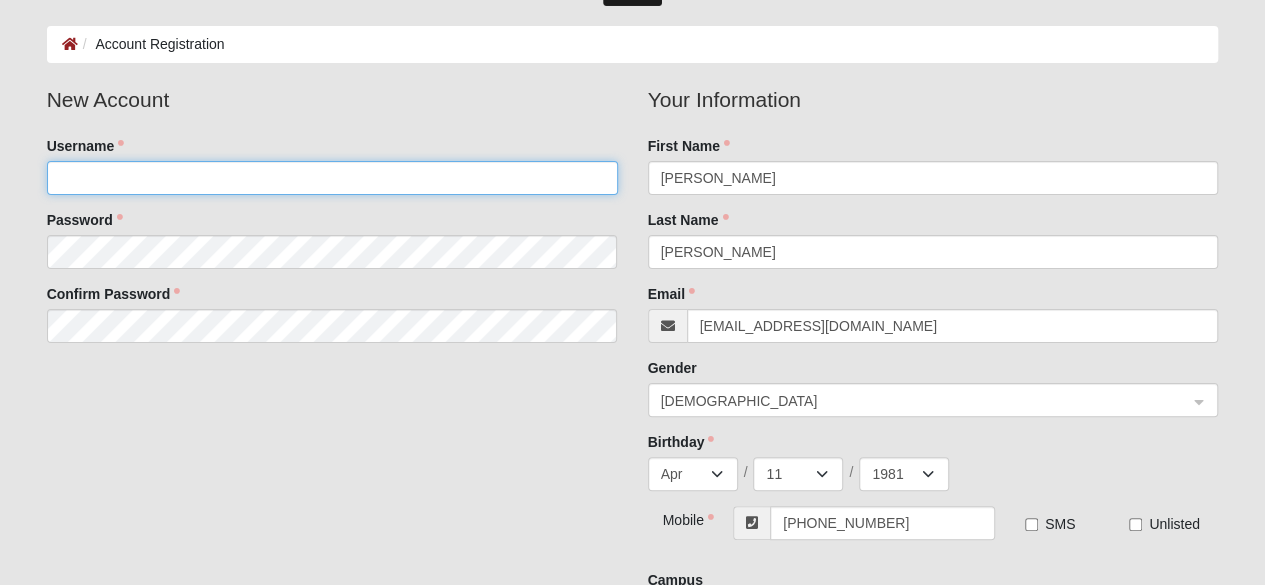 click on "Username" 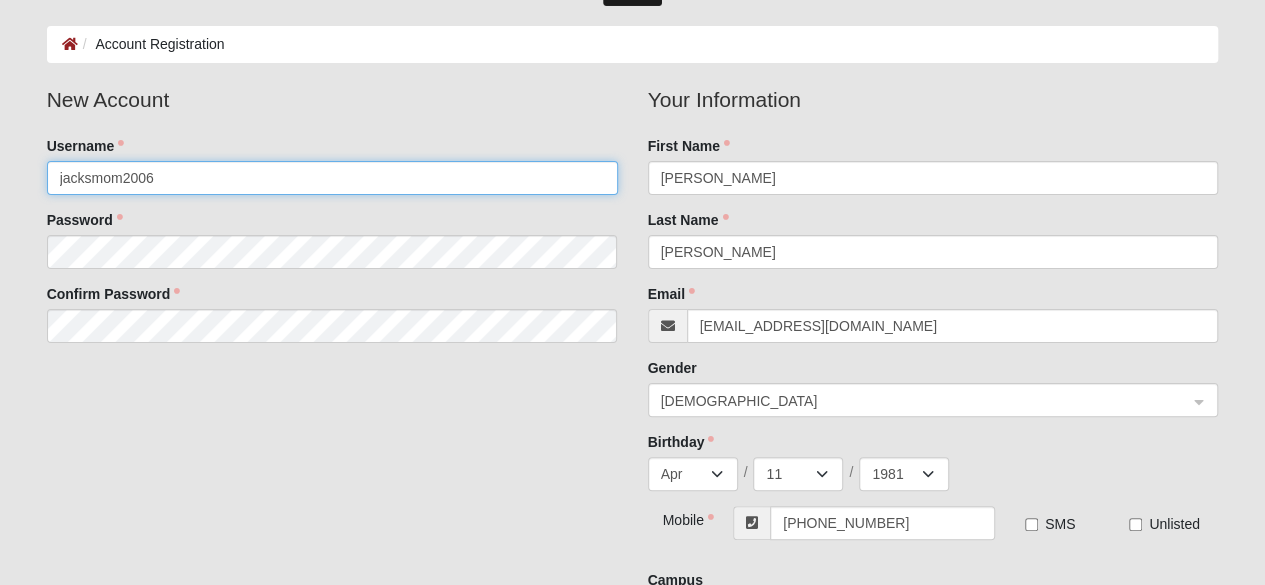 type on "jacksmom2006" 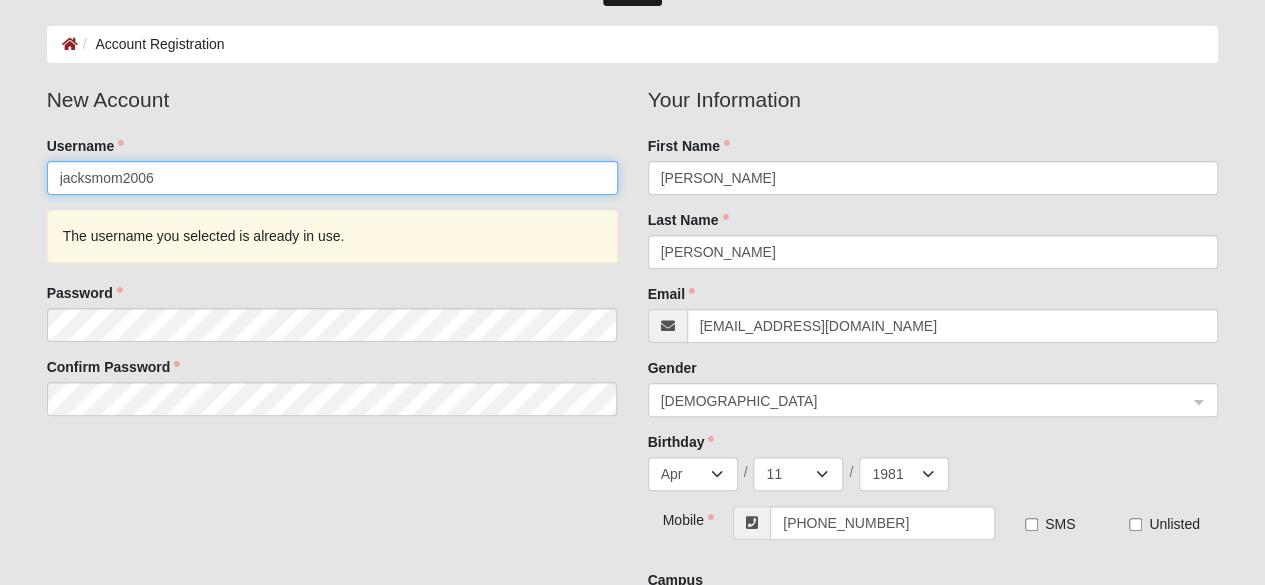 click on "jacksmom2006" 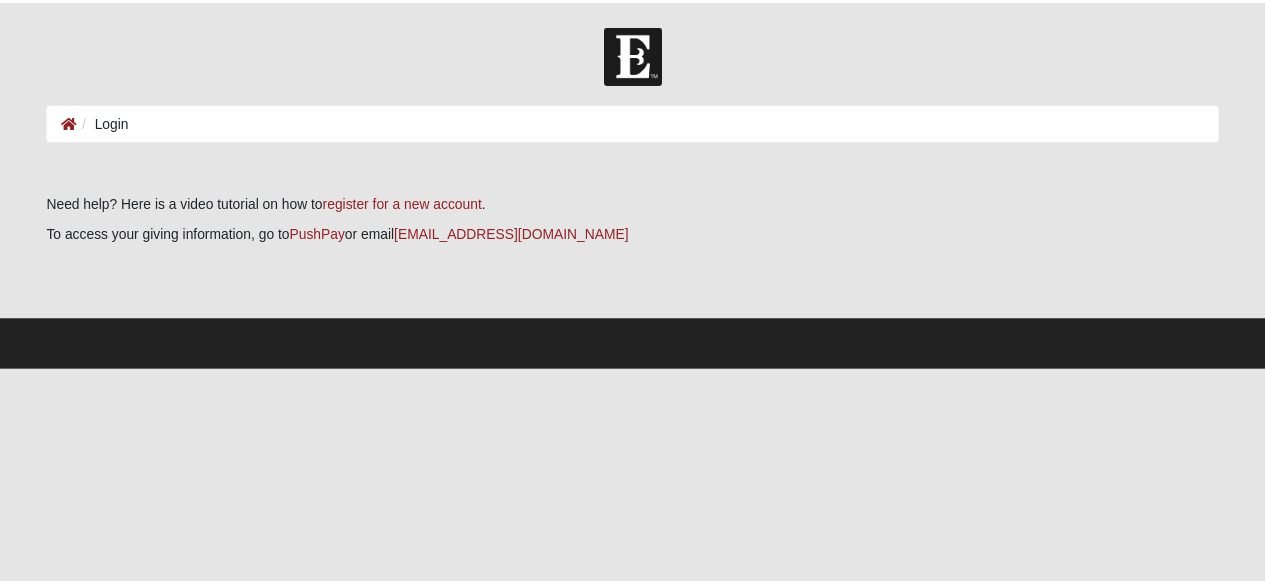 scroll, scrollTop: 0, scrollLeft: 0, axis: both 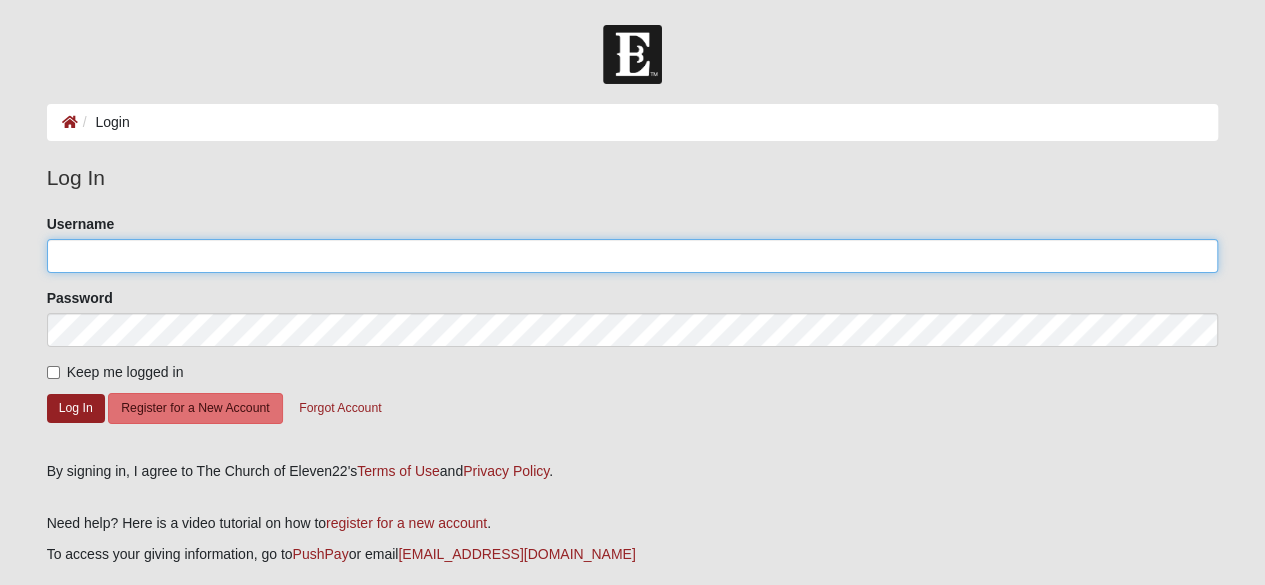 click on "Username" 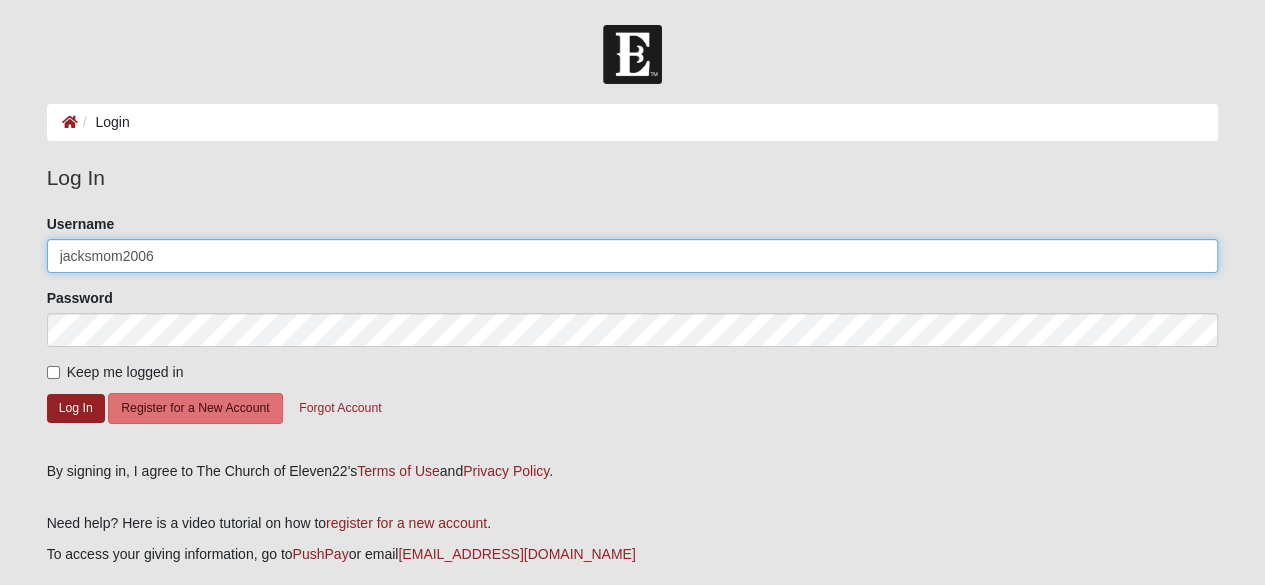 type on "jacksmom2006" 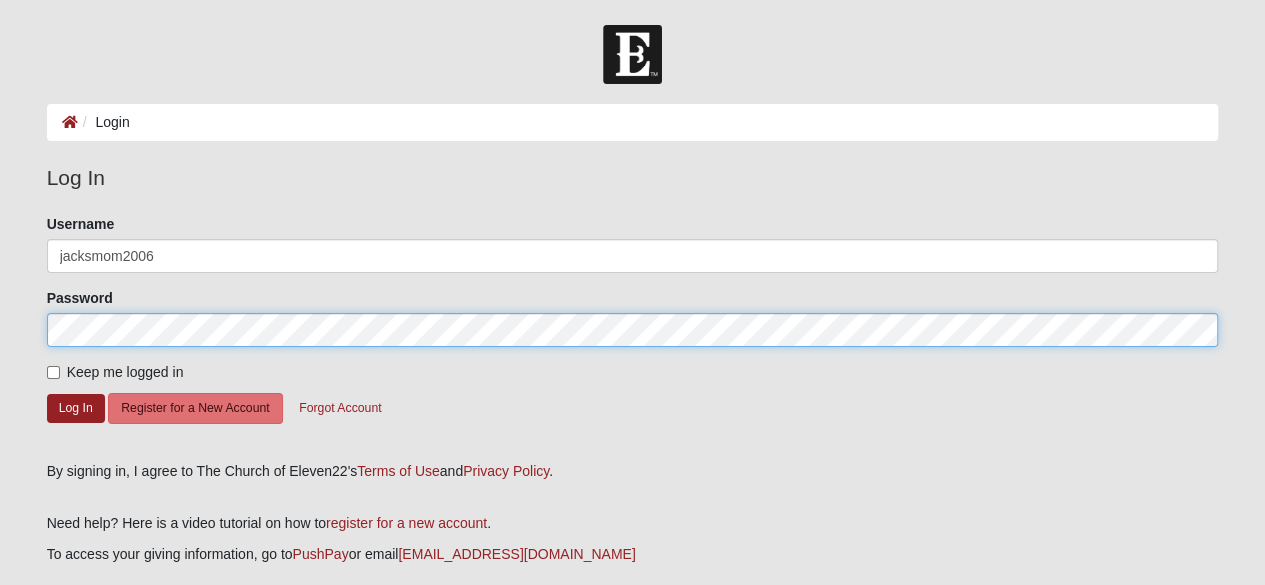 click on "Log In" 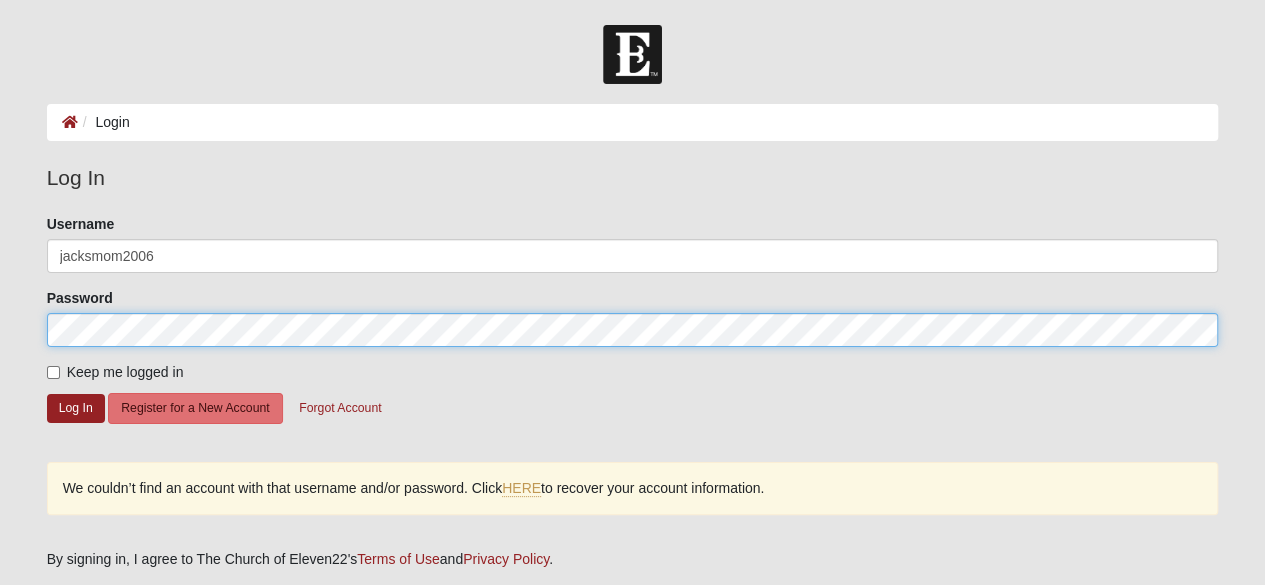 click on "Log In
Login
Login
Error
Log In  Please correct the following:    Username    jacksmom2006     Password      Keep me logged in Log In Register for a New Account Forgot Account We couldn’t find an account with that username and/or password. Click  HERE  and  ." at bounding box center [632, 401] 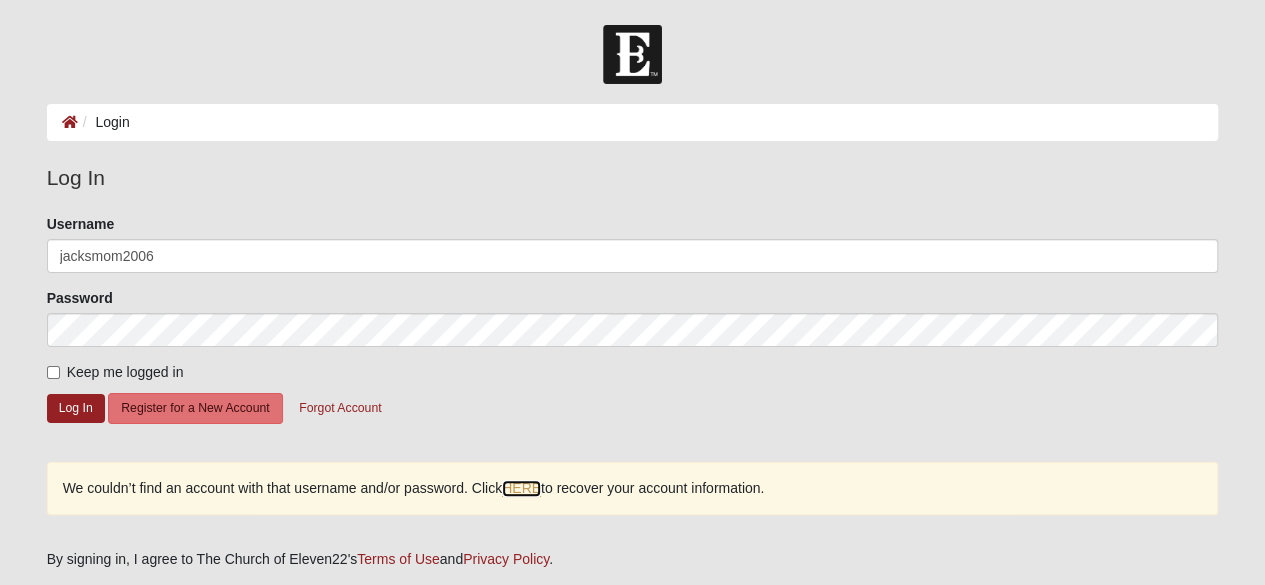 click on "HERE" at bounding box center [521, 488] 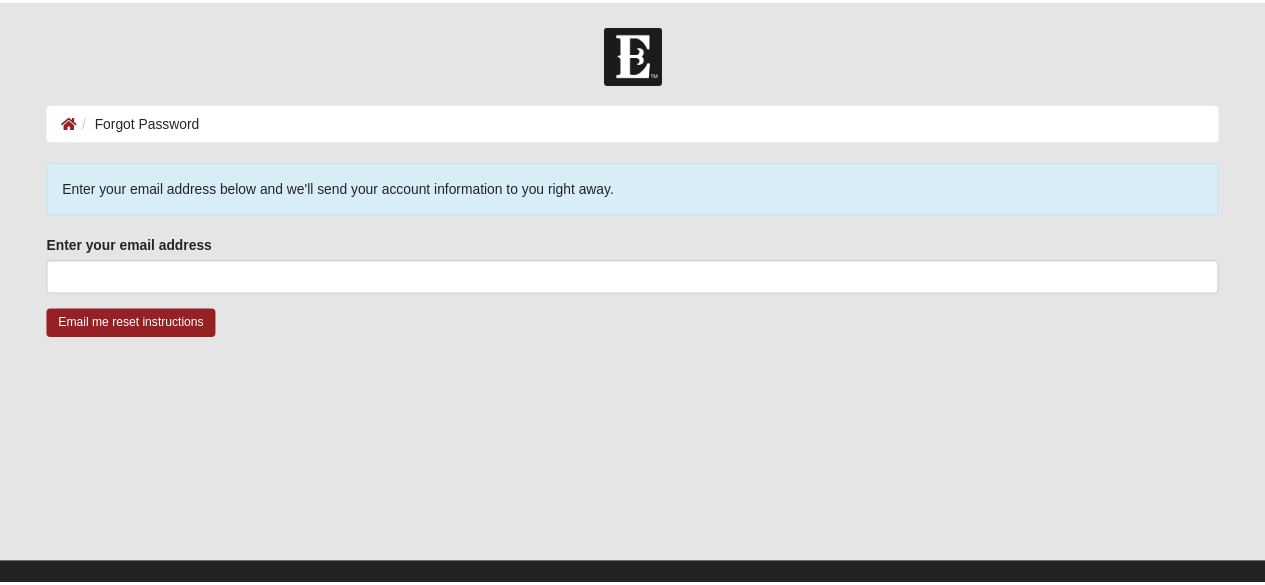scroll, scrollTop: 0, scrollLeft: 0, axis: both 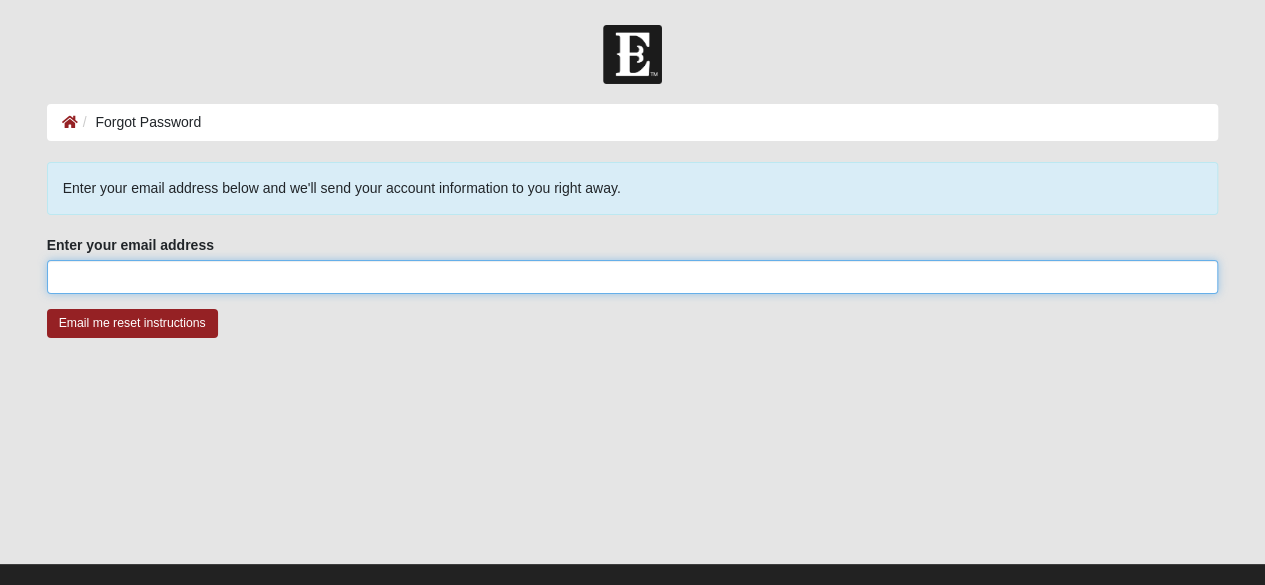 click on "Enter your email address" at bounding box center (633, 277) 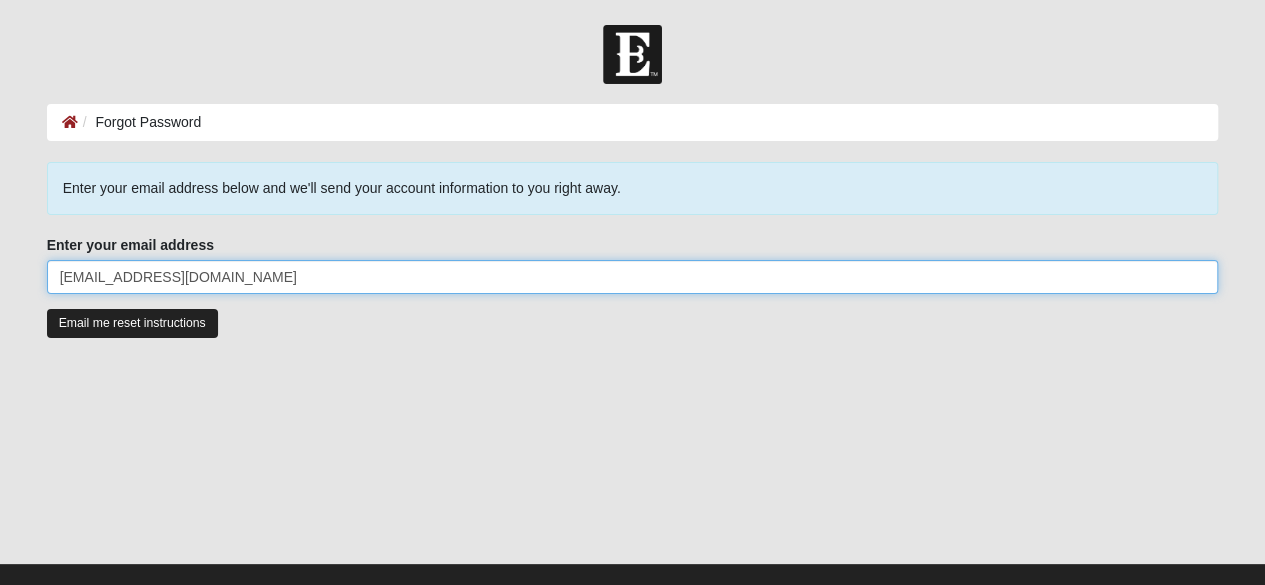 type on "tracilee99@hotmail.com" 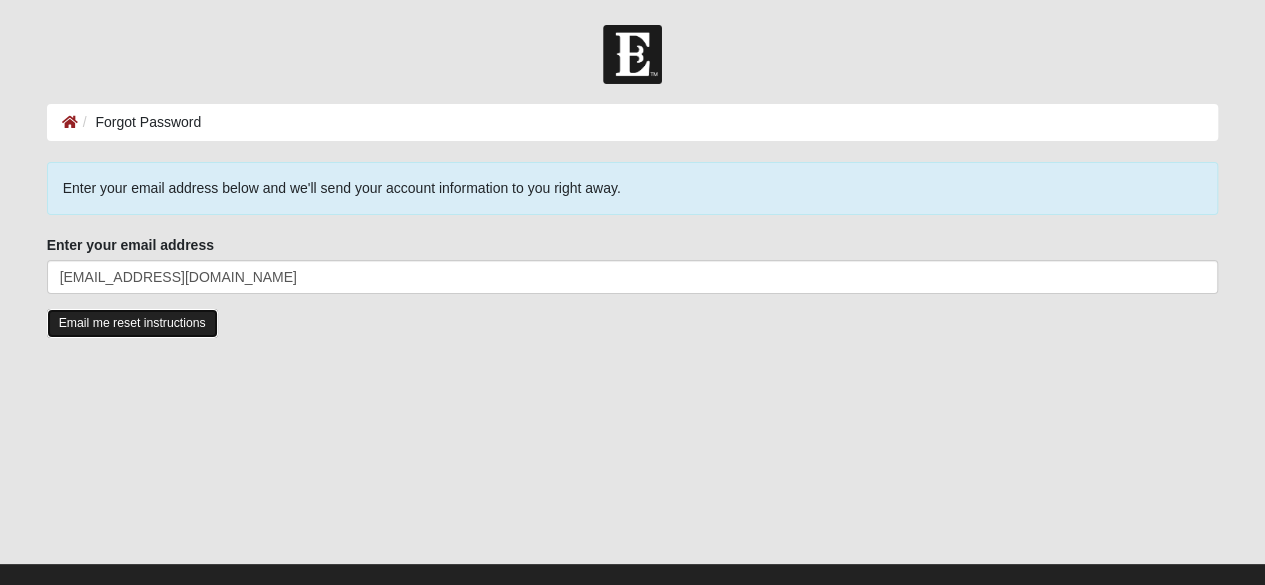 click on "Email me reset instructions" at bounding box center (132, 323) 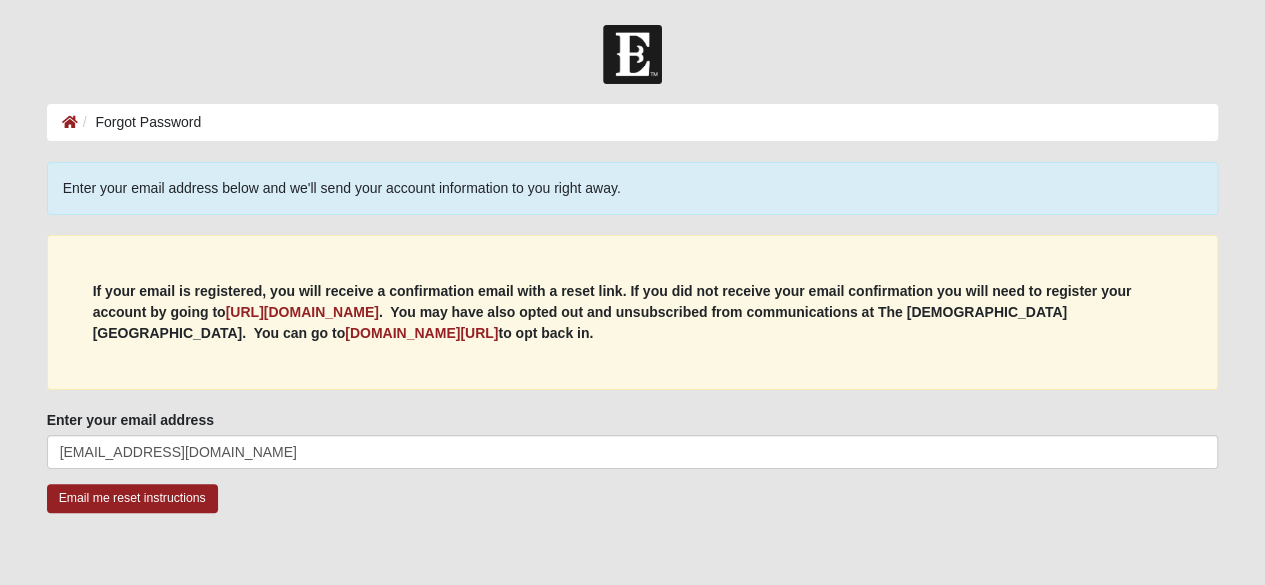 click on "Enter your email address
tracilee99@hotmail.com
Enter your email address is required." at bounding box center (633, 447) 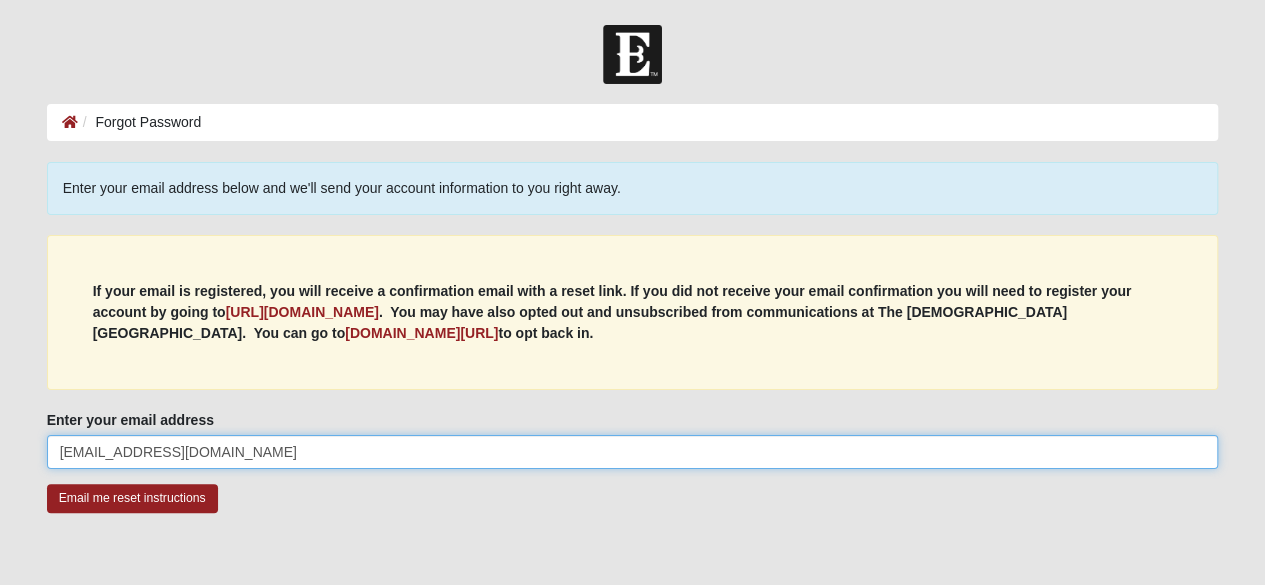 drag, startPoint x: 258, startPoint y: 451, endPoint x: 0, endPoint y: 468, distance: 258.55948 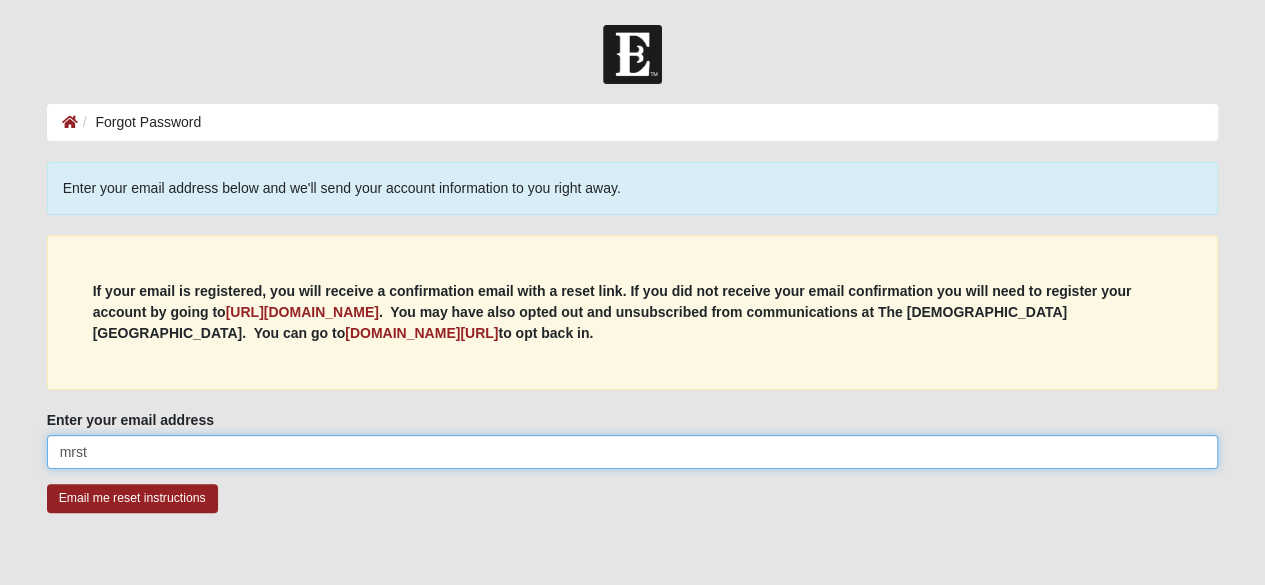 type on "mrstracicasey@gmail.com" 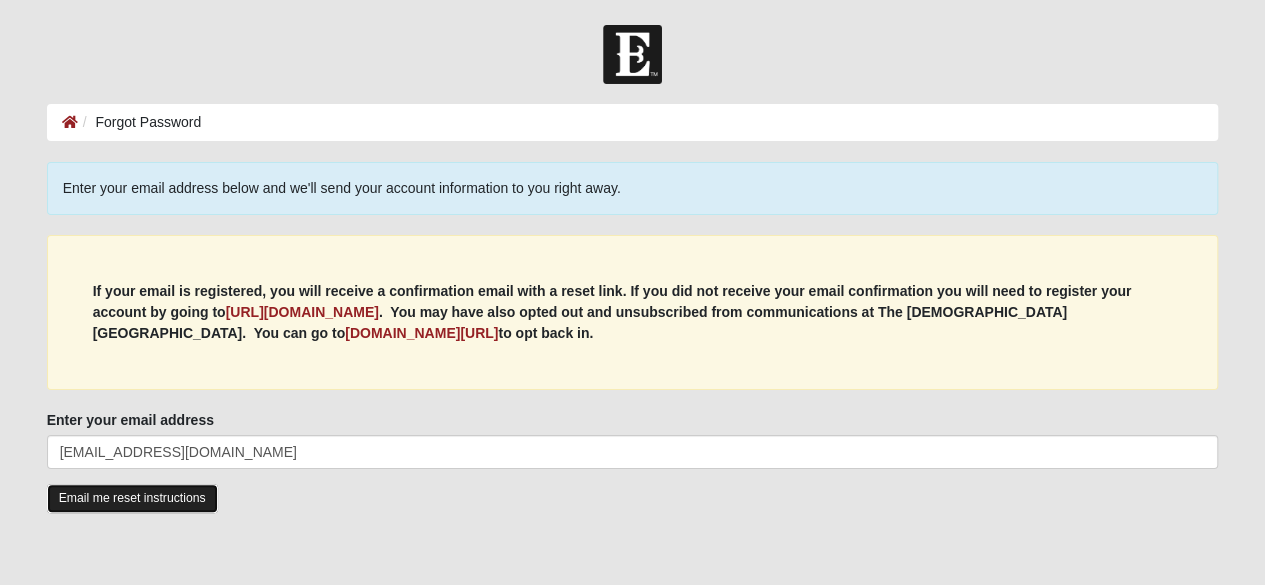click on "Email me reset instructions" at bounding box center (132, 498) 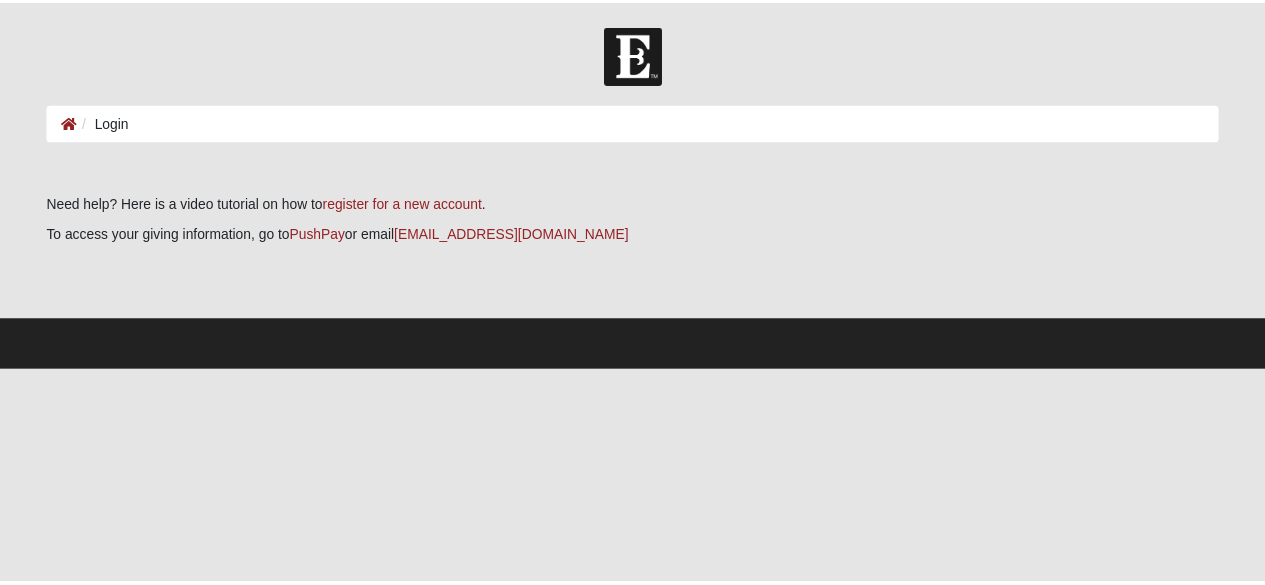 scroll, scrollTop: 0, scrollLeft: 0, axis: both 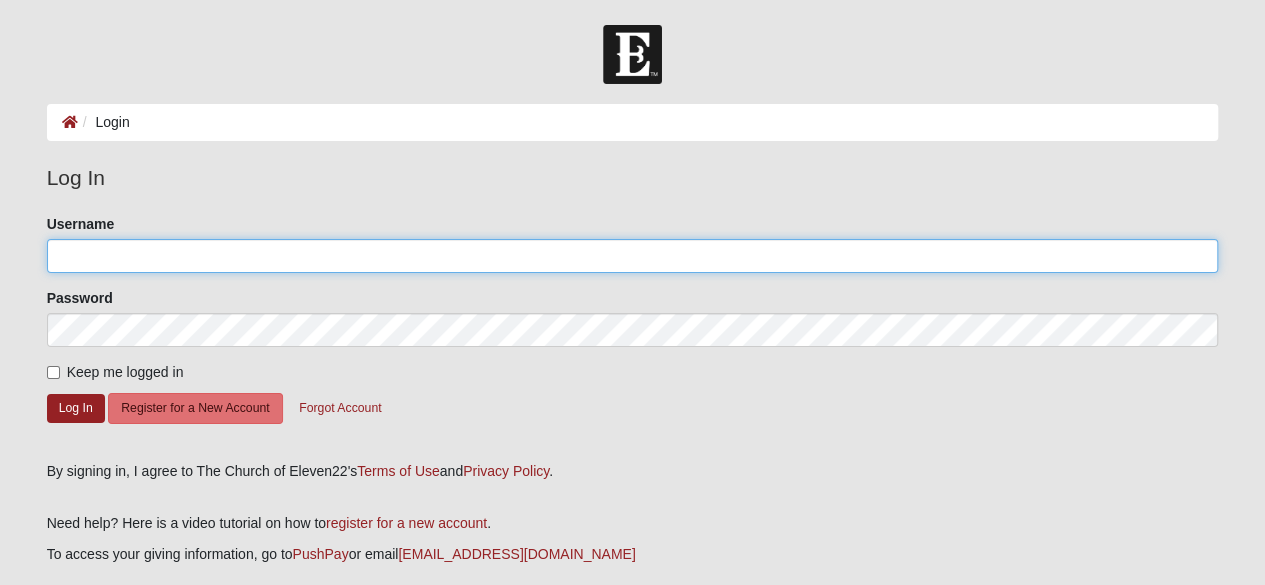 click on "Username" 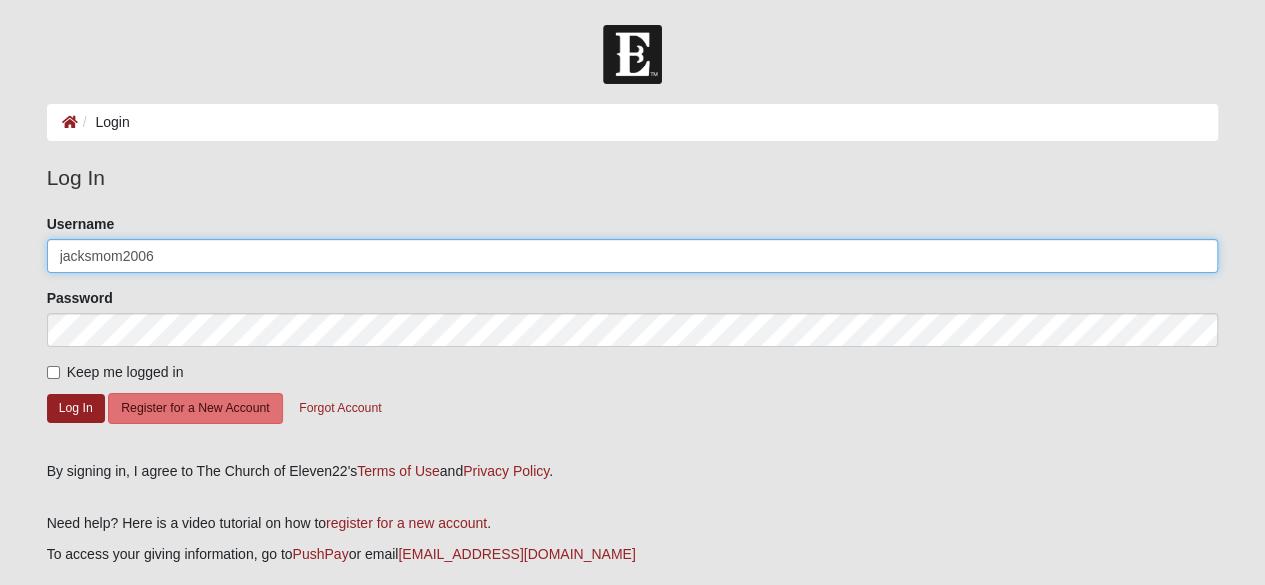 type on "jacksmom2006" 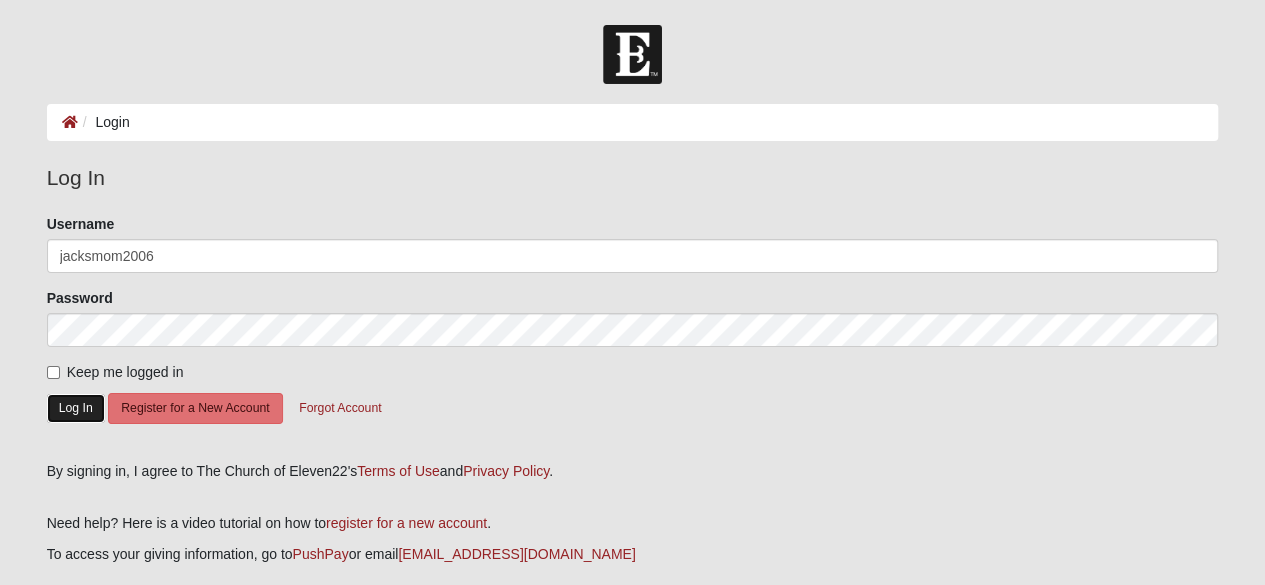 click on "Log In" 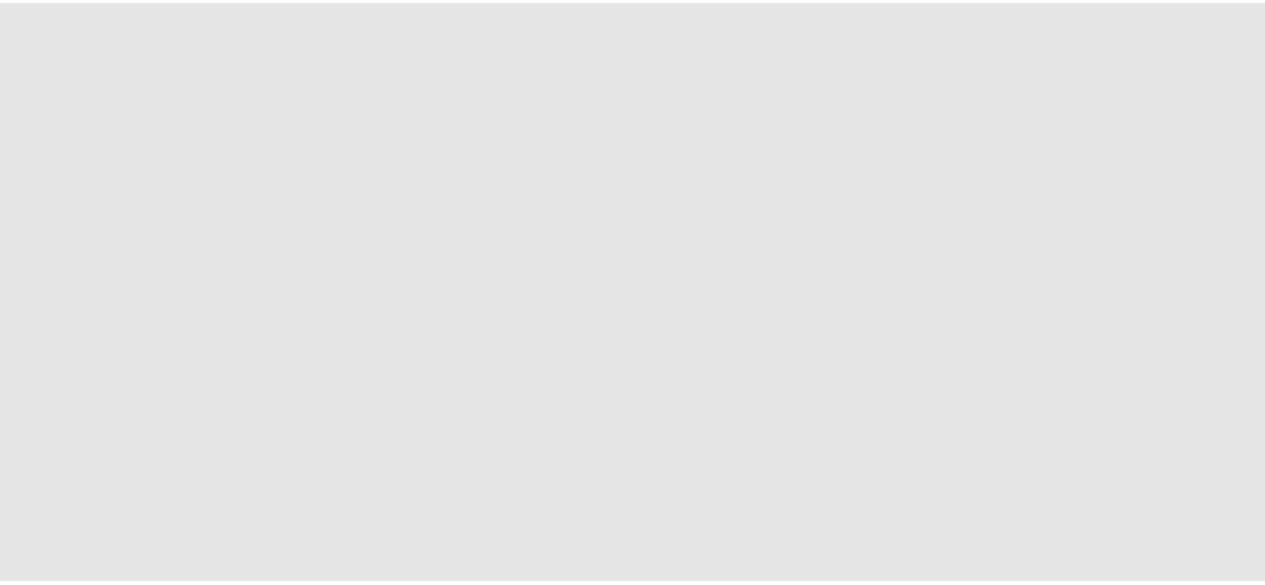 scroll, scrollTop: 0, scrollLeft: 0, axis: both 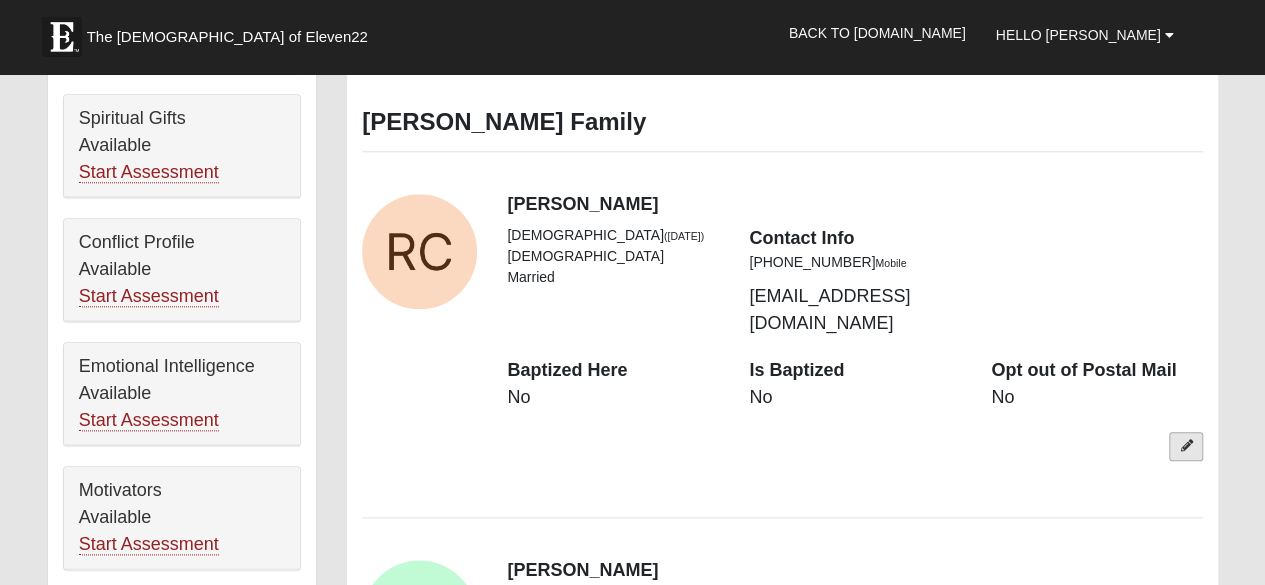 click at bounding box center [1186, 446] 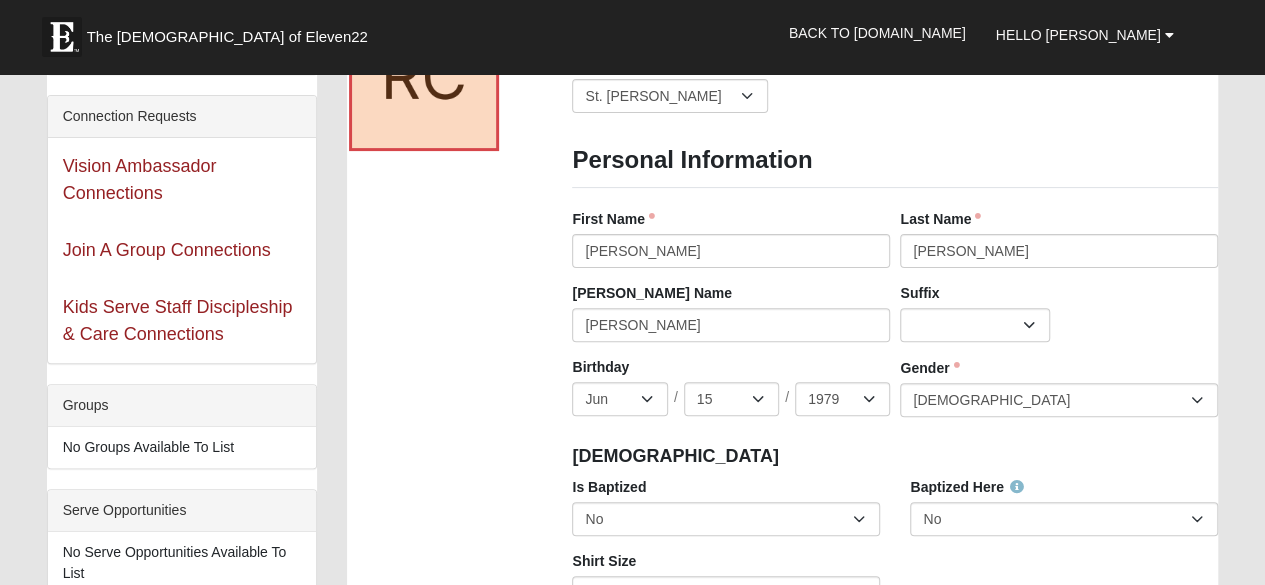 scroll, scrollTop: 0, scrollLeft: 0, axis: both 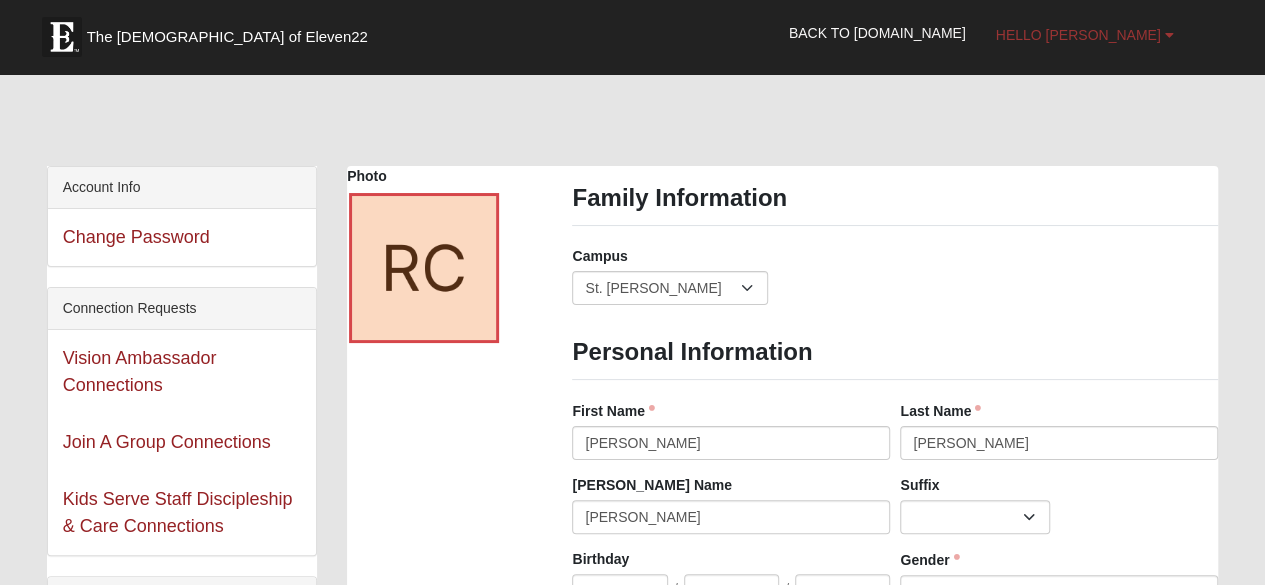click on "Hello [PERSON_NAME]" at bounding box center [1078, 35] 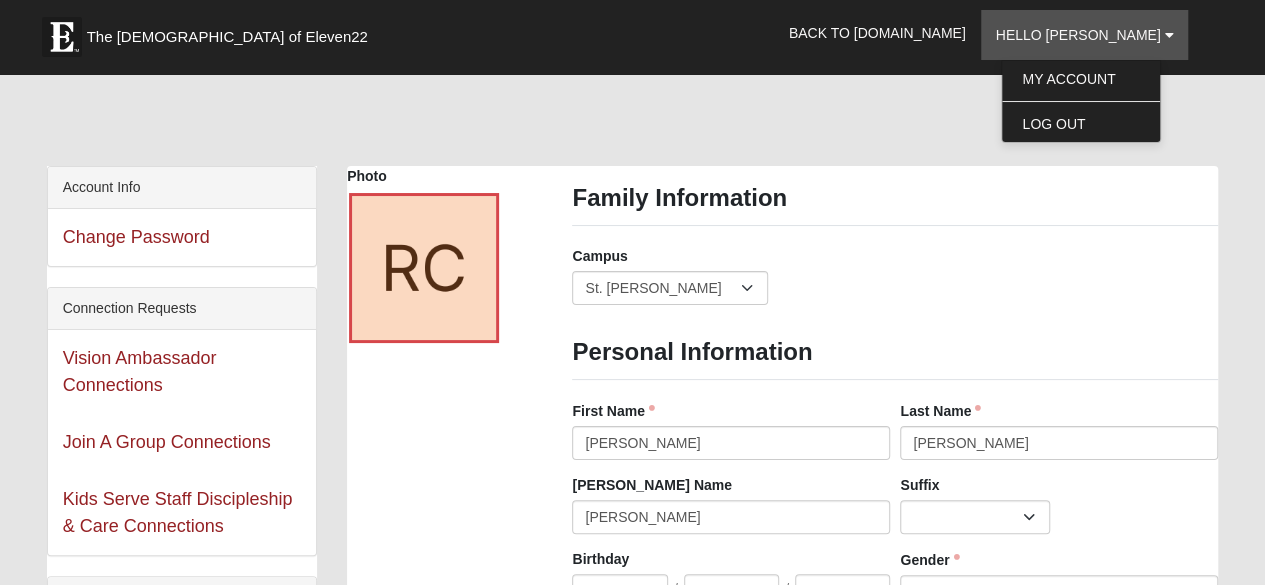 click on "My Account
Log Out" at bounding box center (1081, 101) 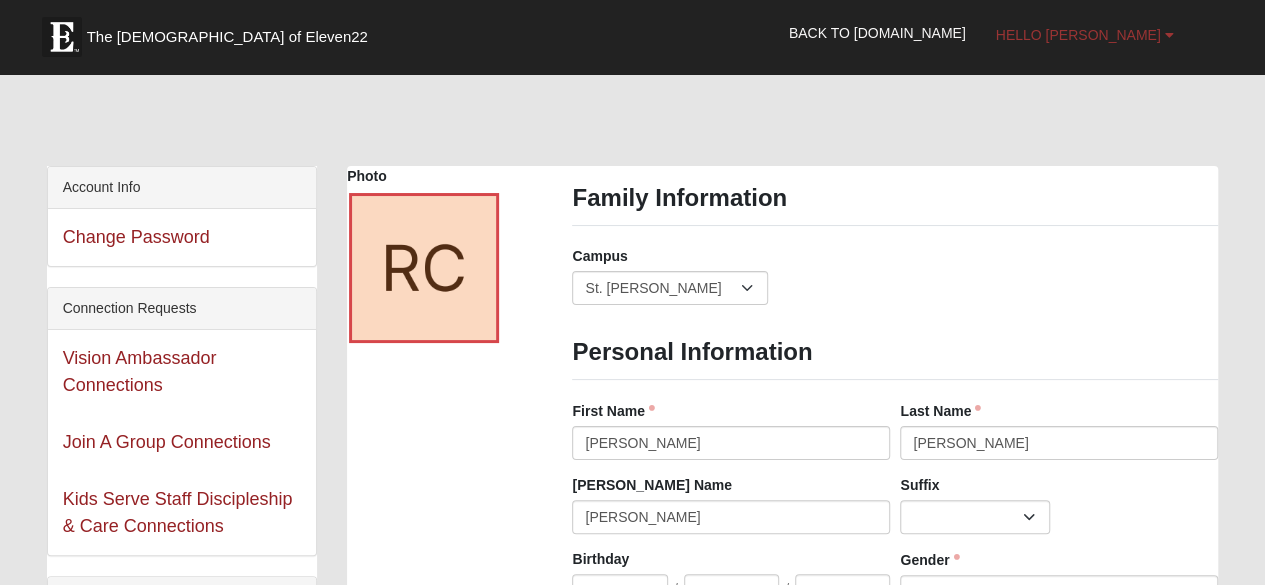 click on "Hello [PERSON_NAME]" at bounding box center [1078, 35] 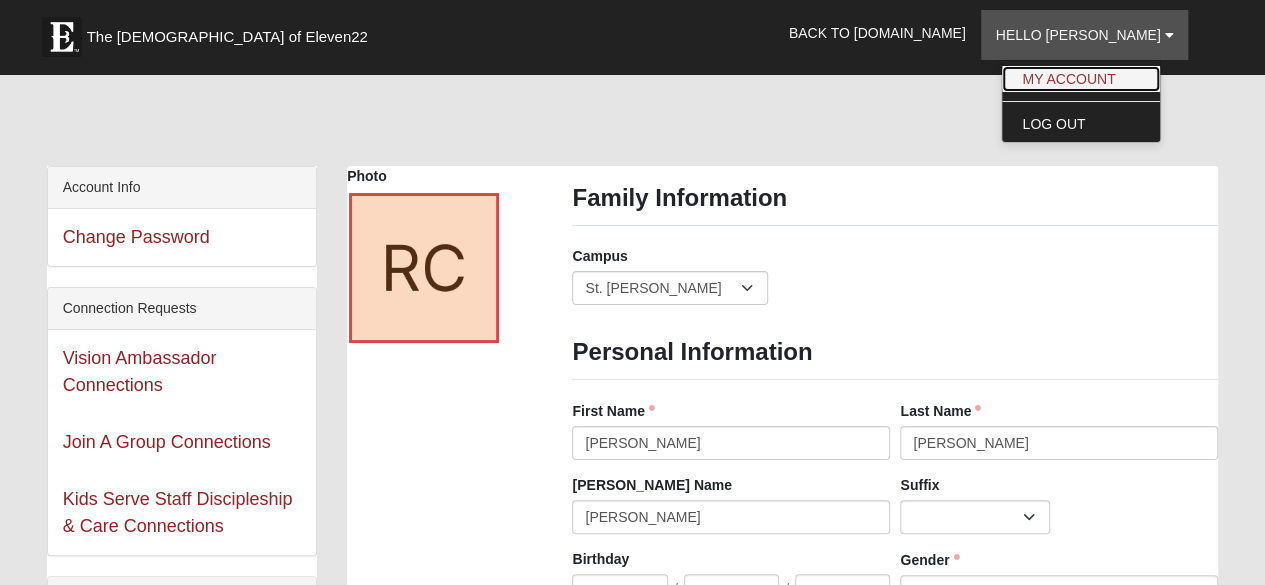 click on "My Account" at bounding box center [1081, 79] 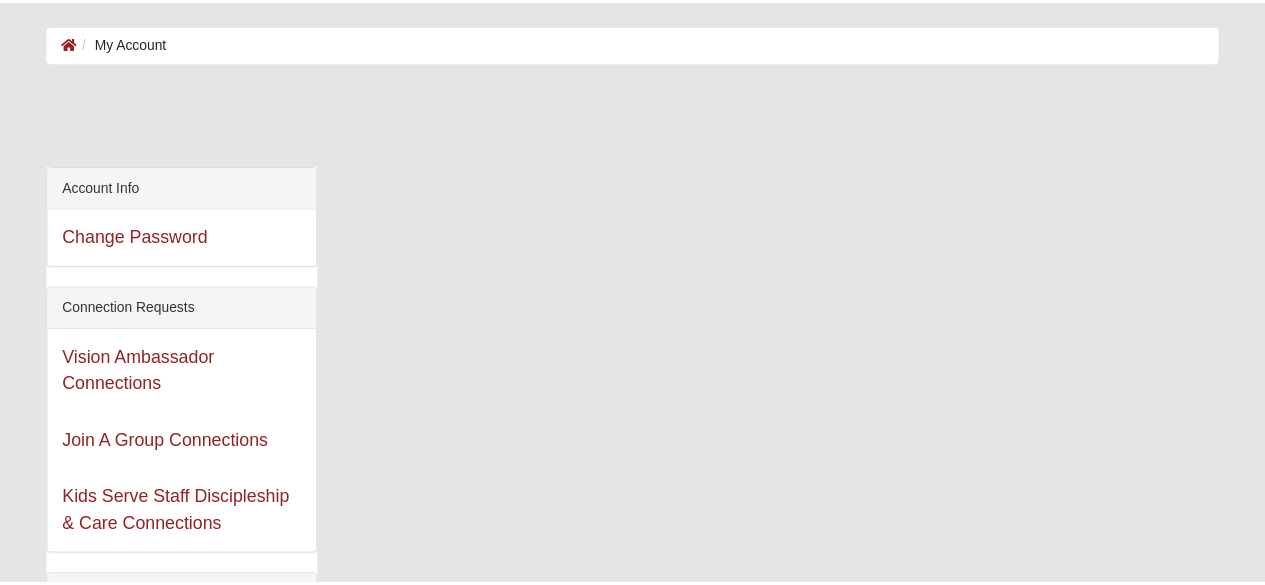 scroll, scrollTop: 0, scrollLeft: 0, axis: both 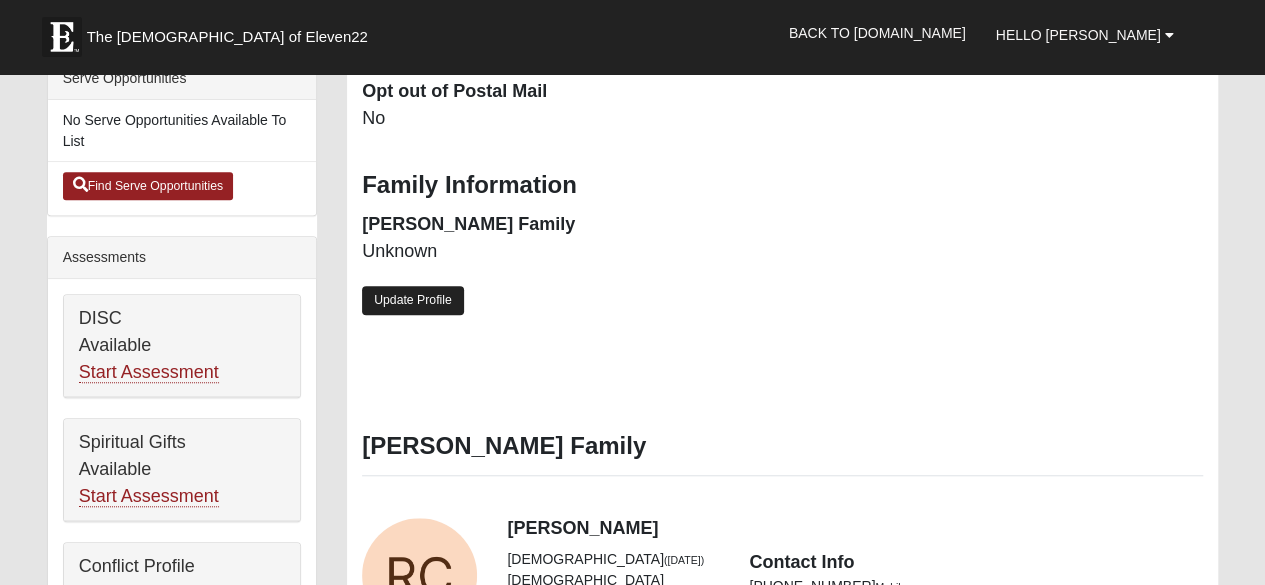 click on "Update Profile" at bounding box center (413, 300) 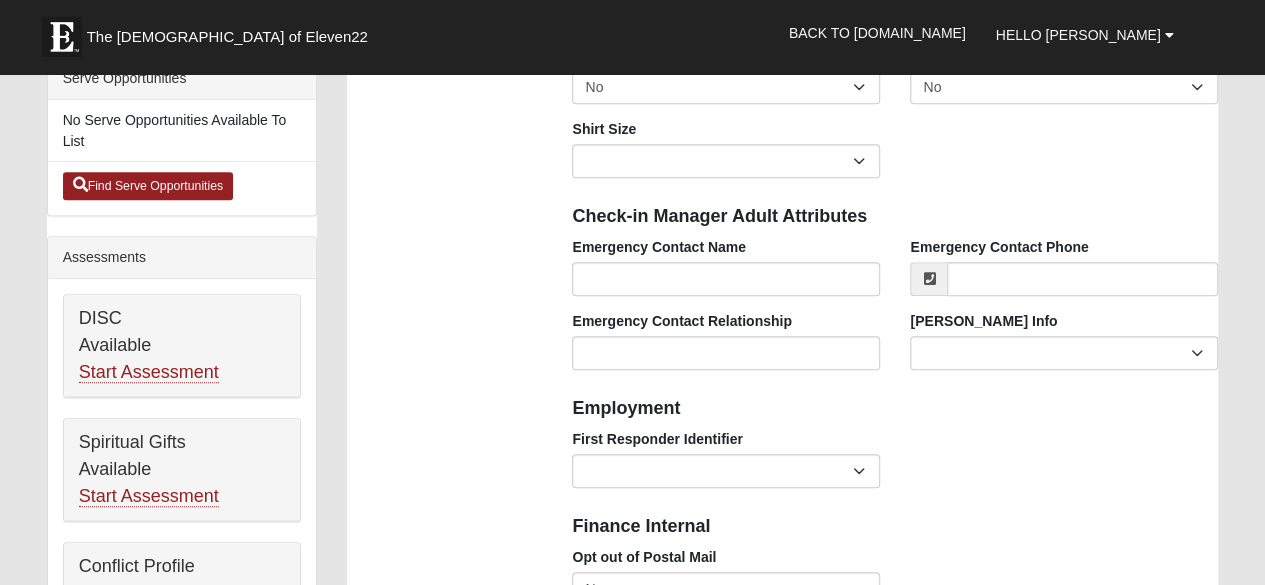 drag, startPoint x: 1261, startPoint y: 117, endPoint x: 1279, endPoint y: 63, distance: 56.920998 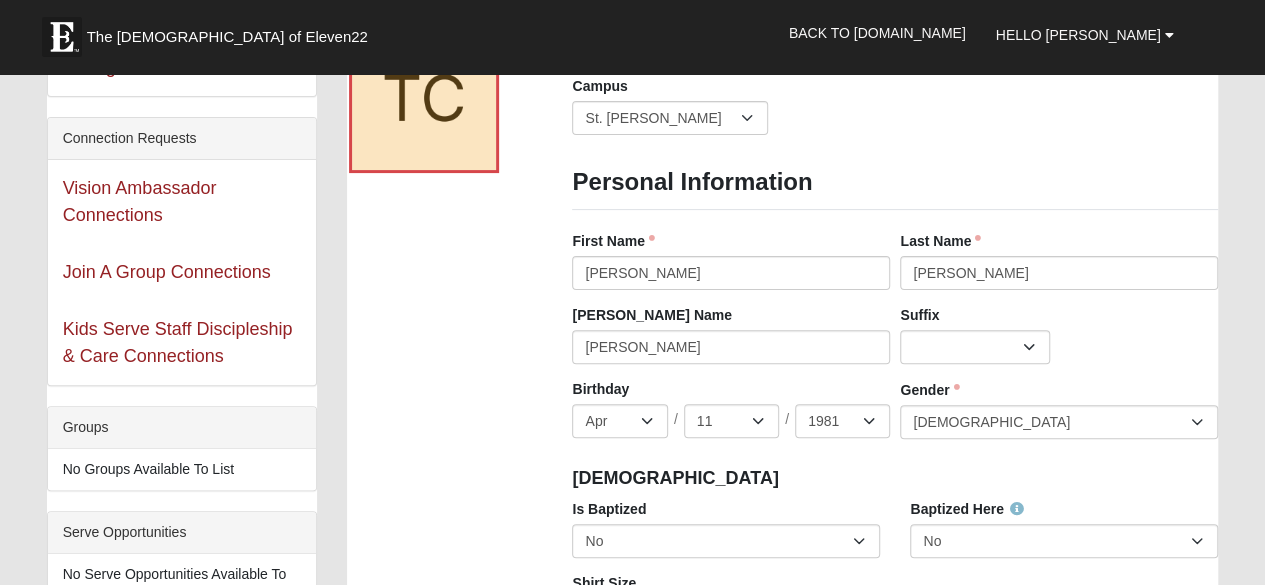 scroll, scrollTop: 203, scrollLeft: 0, axis: vertical 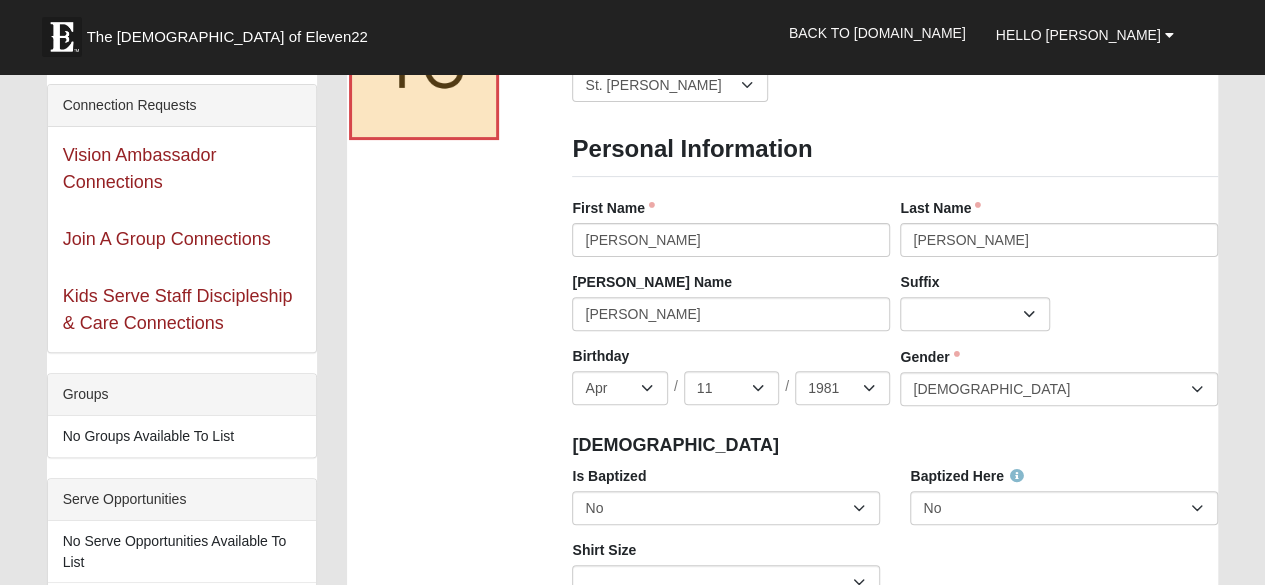 click on "Is Baptized
No
Yes" at bounding box center (726, 503) 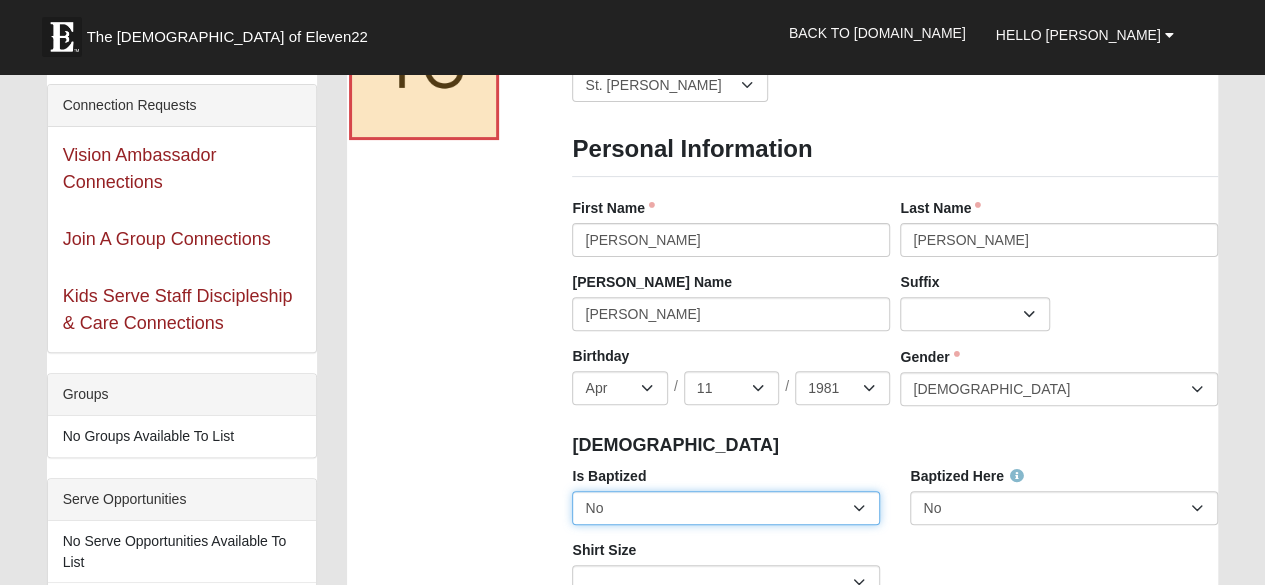 click on "No
Yes" at bounding box center [726, 508] 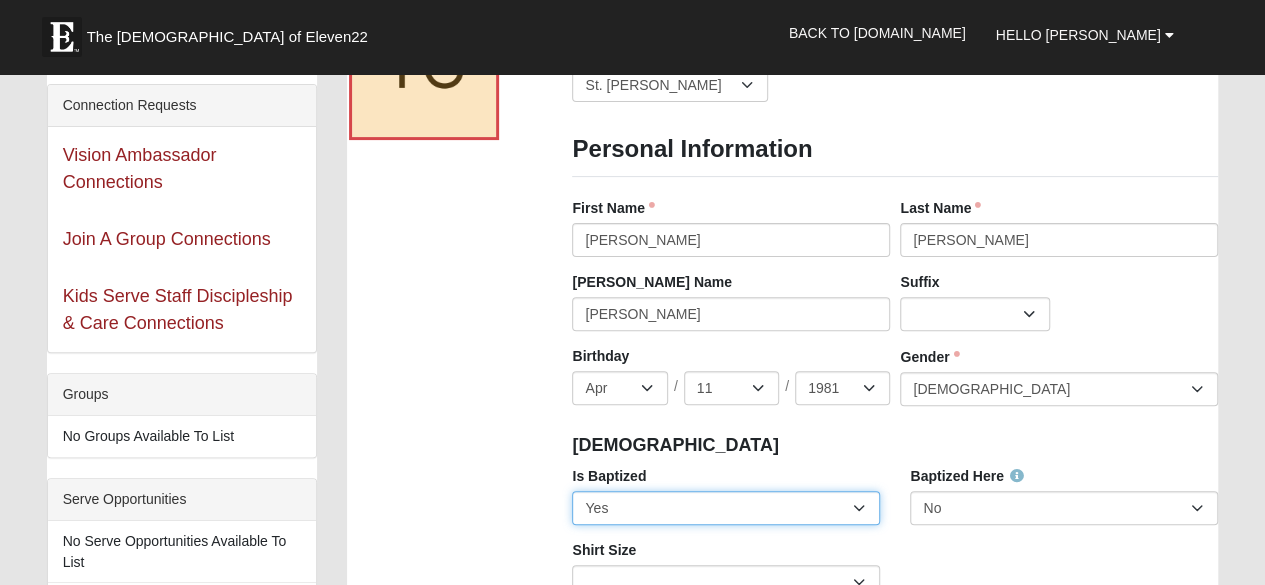 click on "No
Yes" at bounding box center (726, 508) 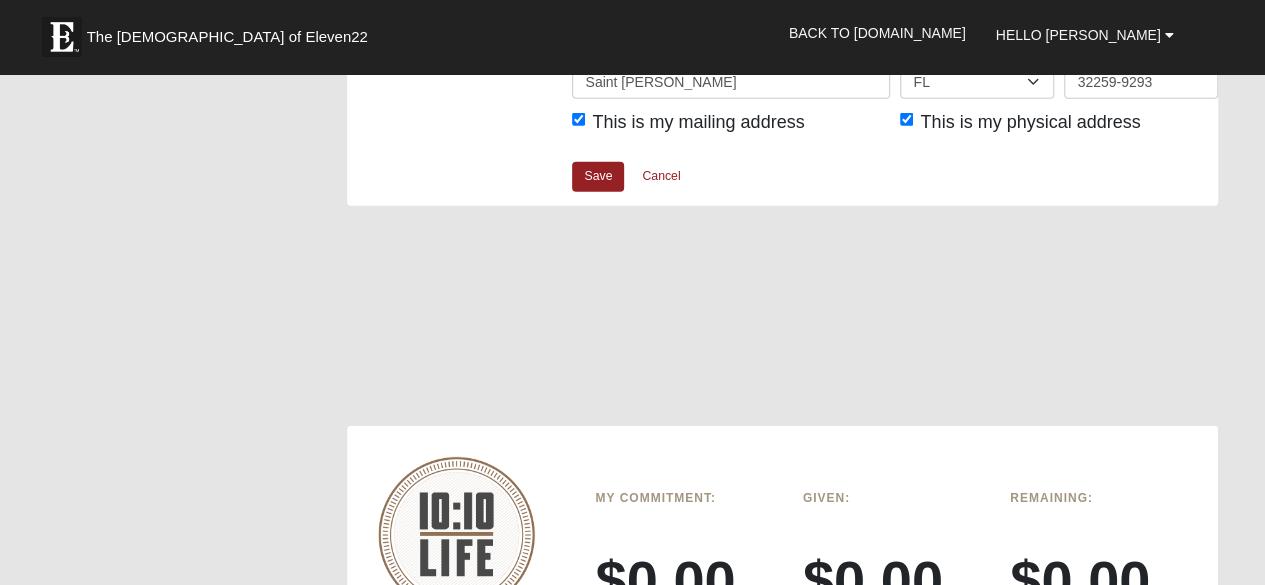 scroll, scrollTop: 2802, scrollLeft: 0, axis: vertical 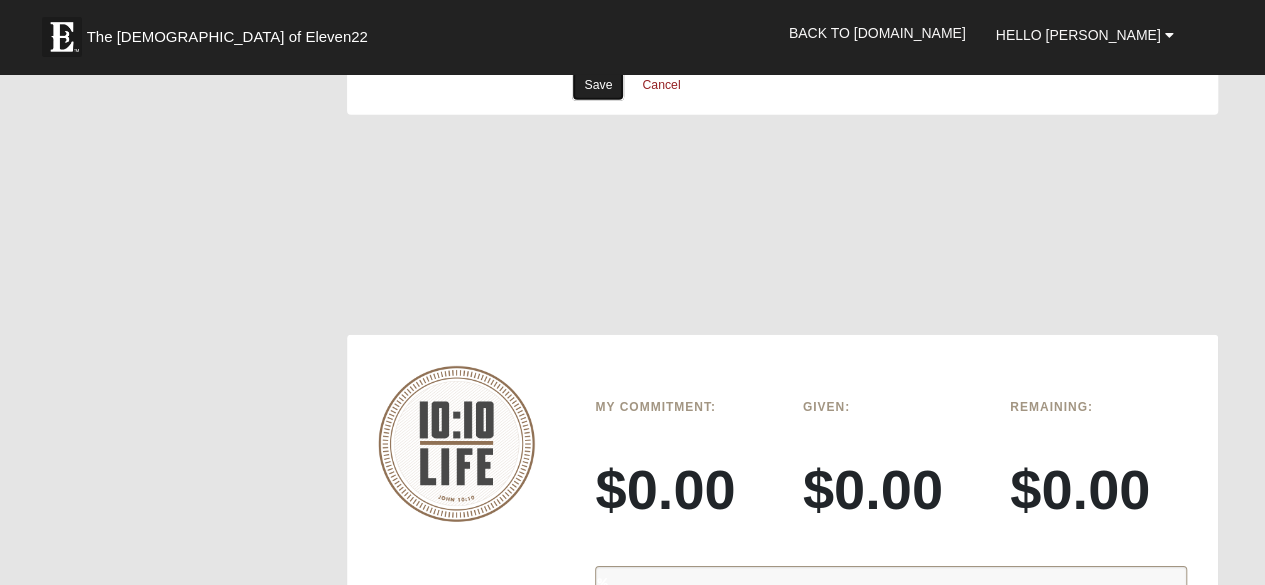 click on "Save" at bounding box center [598, 85] 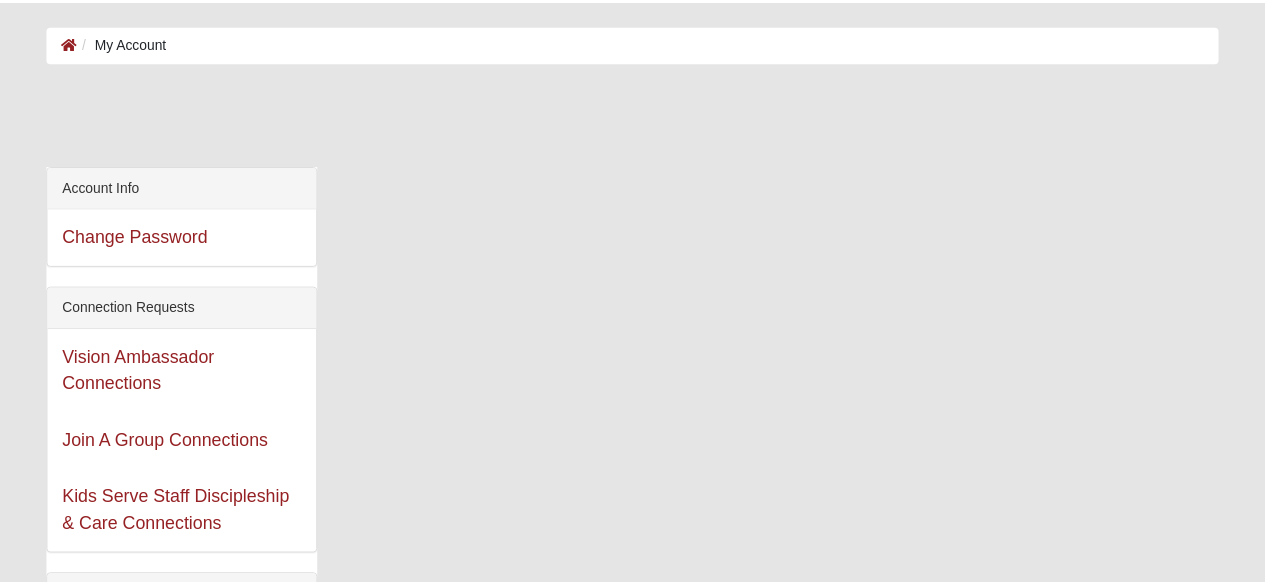 scroll, scrollTop: 0, scrollLeft: 0, axis: both 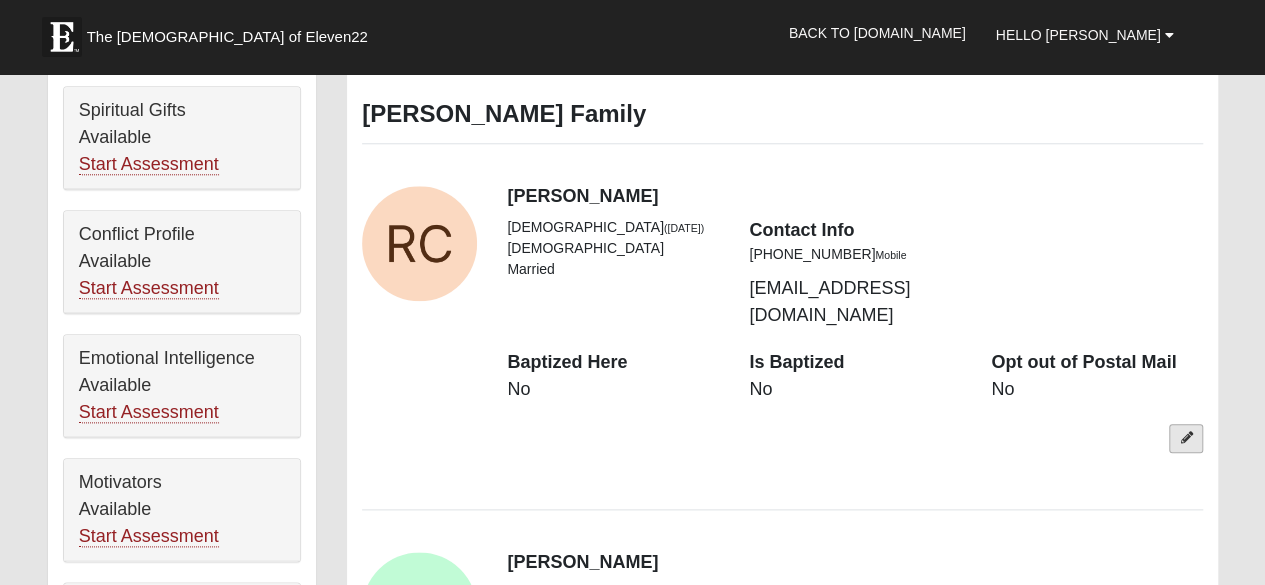 click at bounding box center (1186, 438) 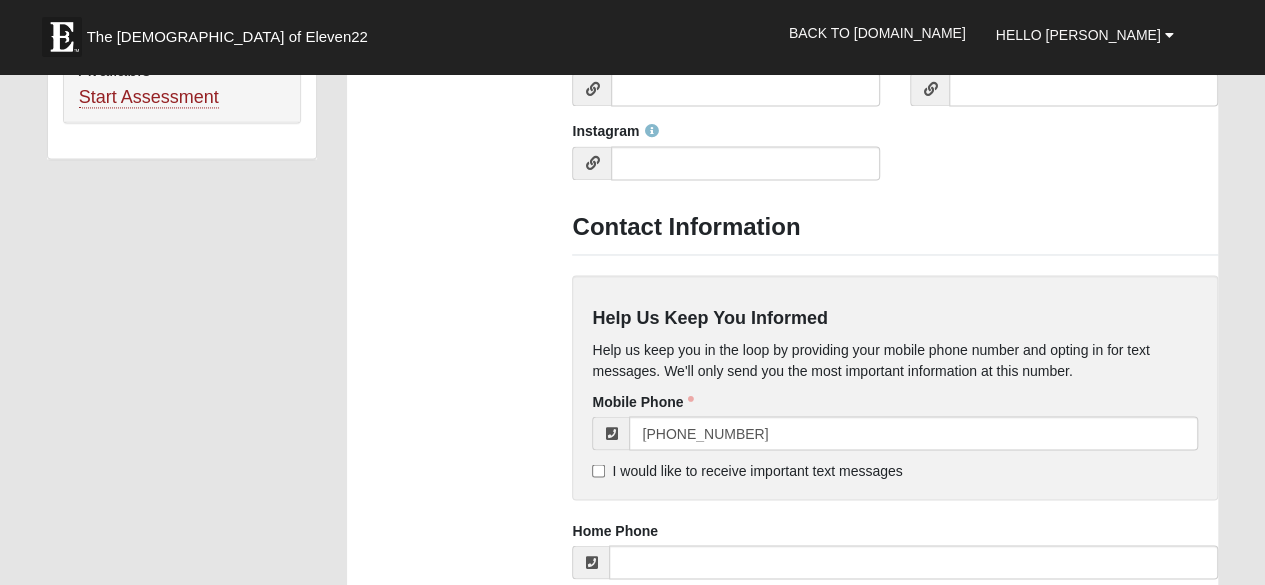 scroll, scrollTop: 1550, scrollLeft: 0, axis: vertical 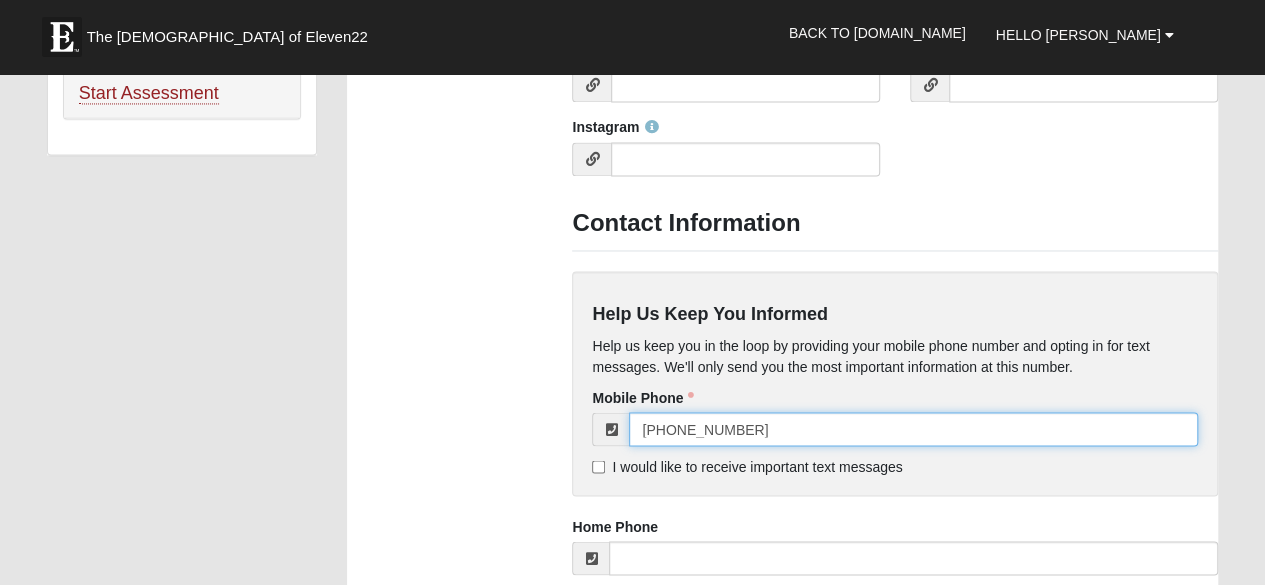 drag, startPoint x: 777, startPoint y: 433, endPoint x: 480, endPoint y: 433, distance: 297 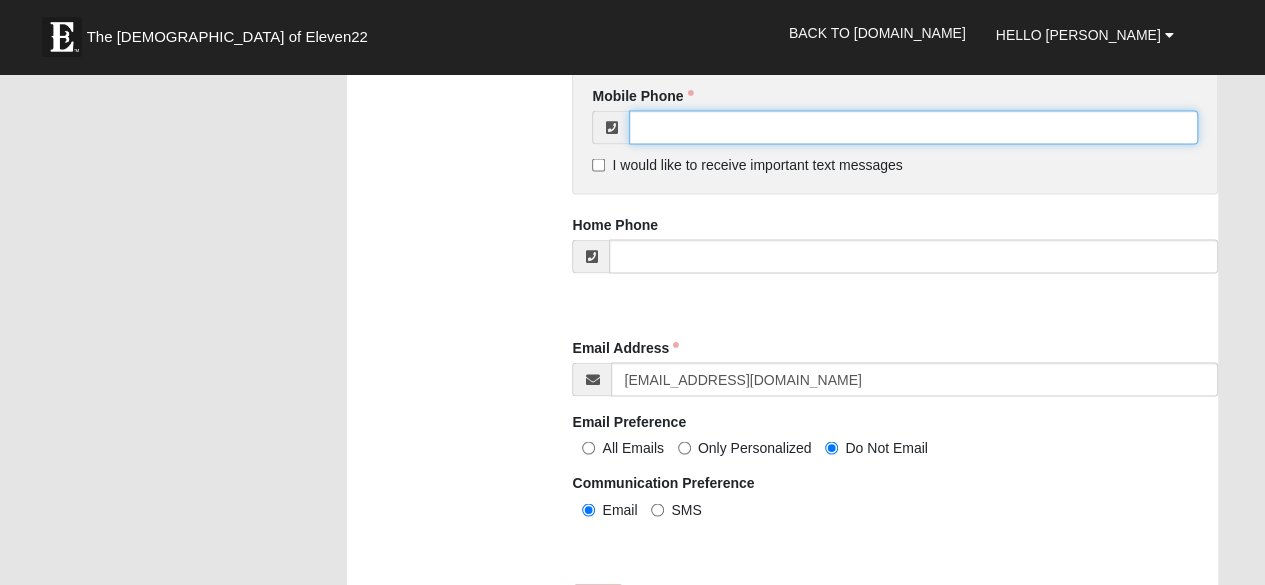 scroll, scrollTop: 1857, scrollLeft: 0, axis: vertical 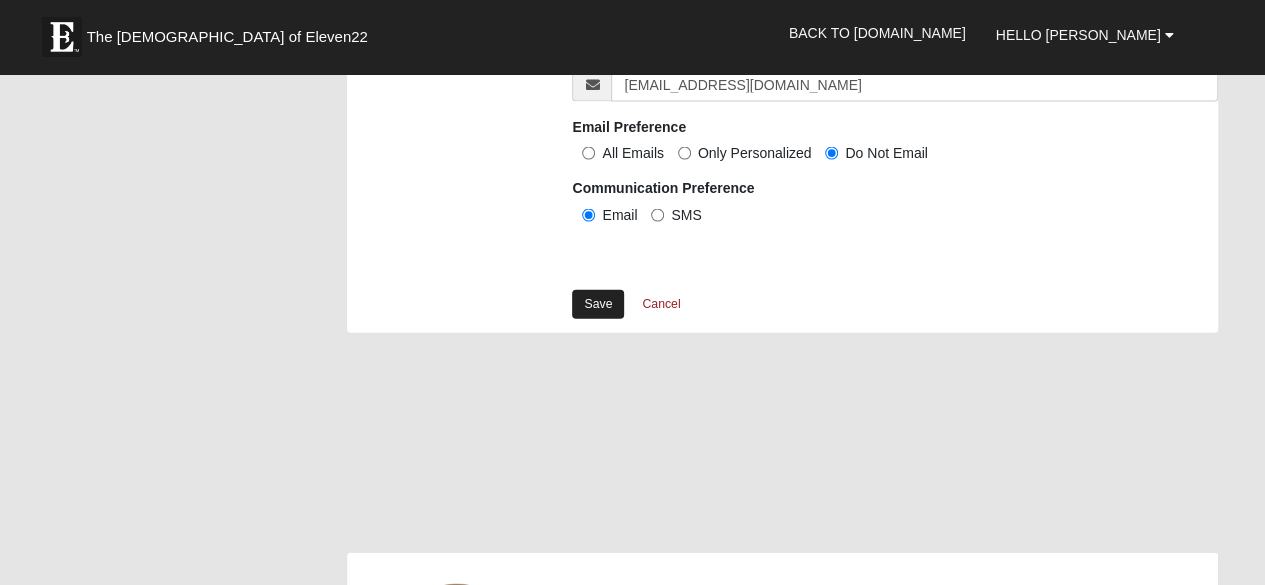 type 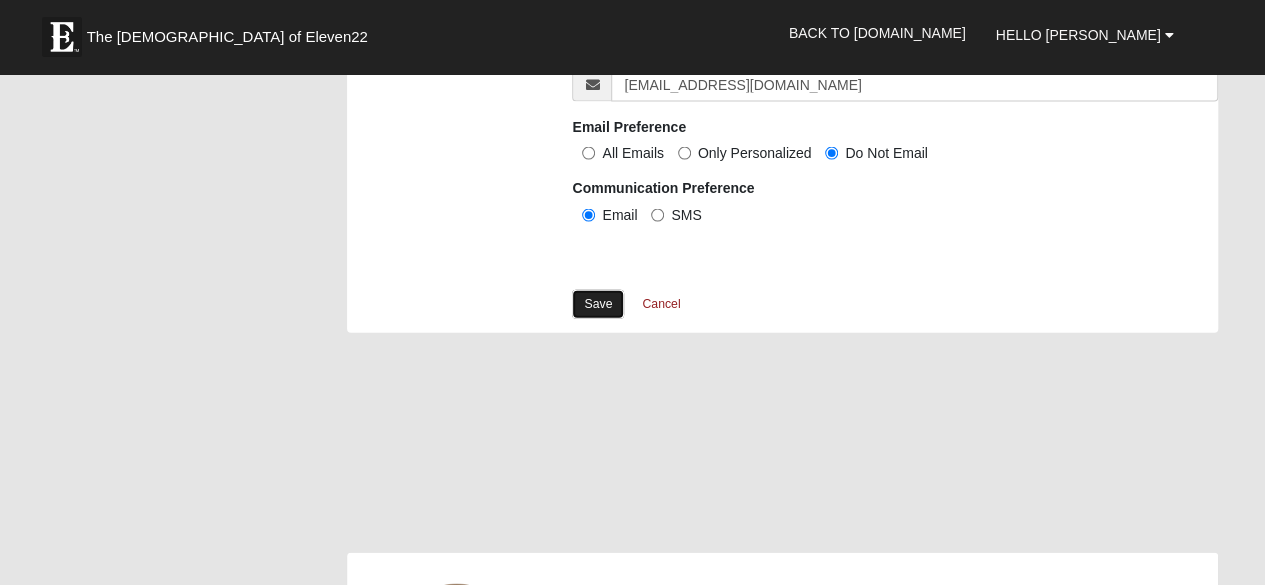click on "Save" at bounding box center [598, 304] 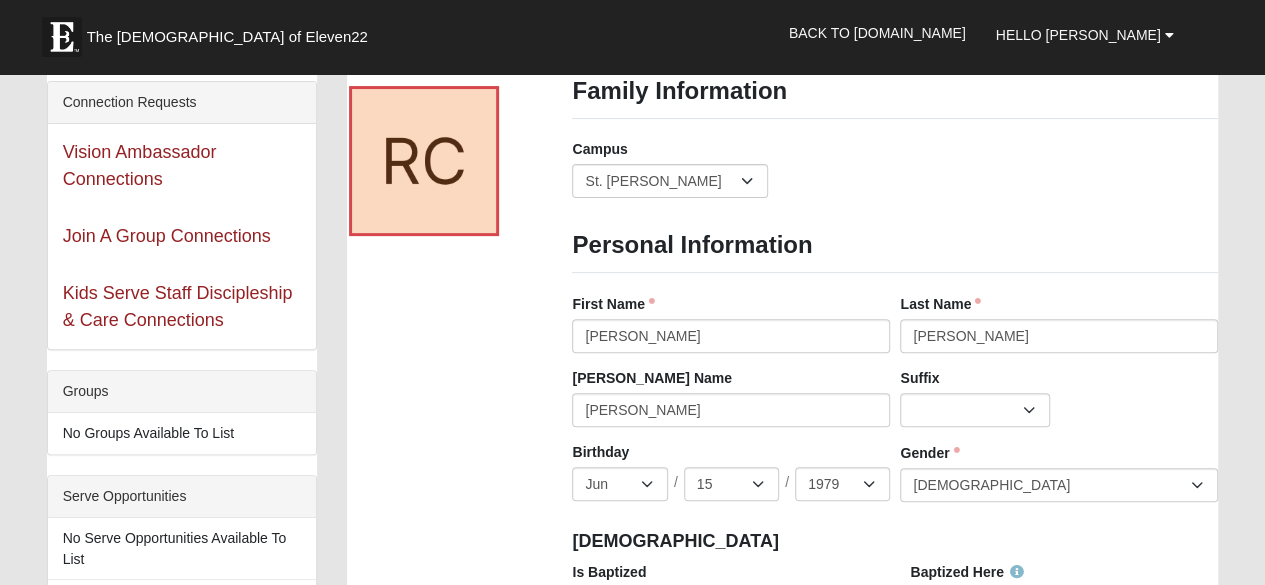 scroll, scrollTop: 298, scrollLeft: 0, axis: vertical 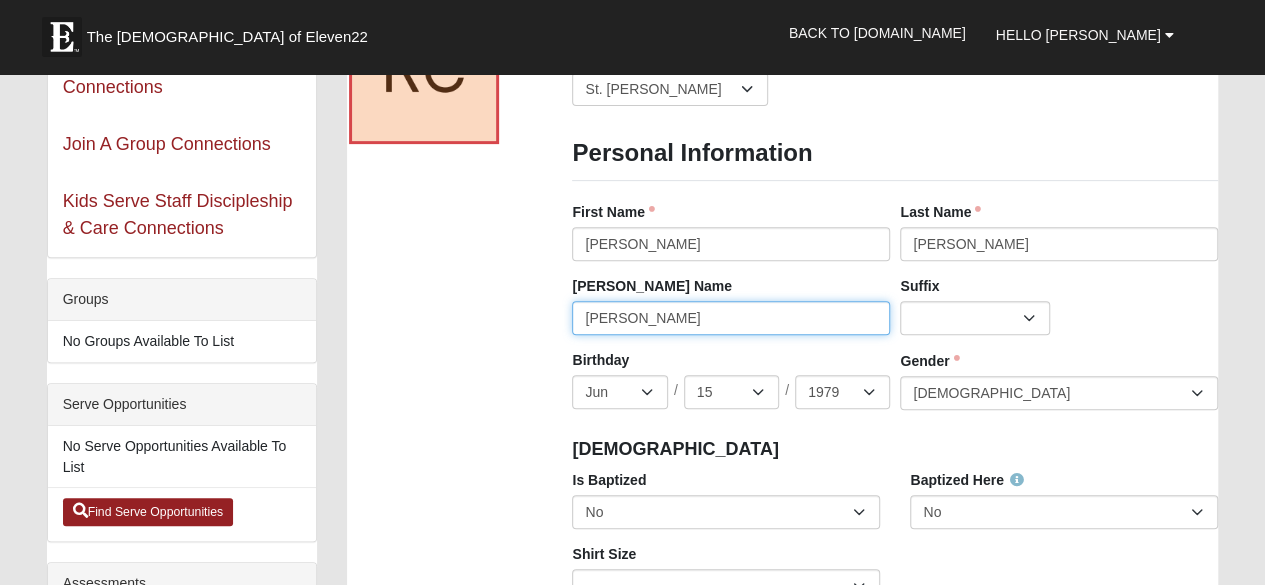 drag, startPoint x: 659, startPoint y: 317, endPoint x: 356, endPoint y: 342, distance: 304.0296 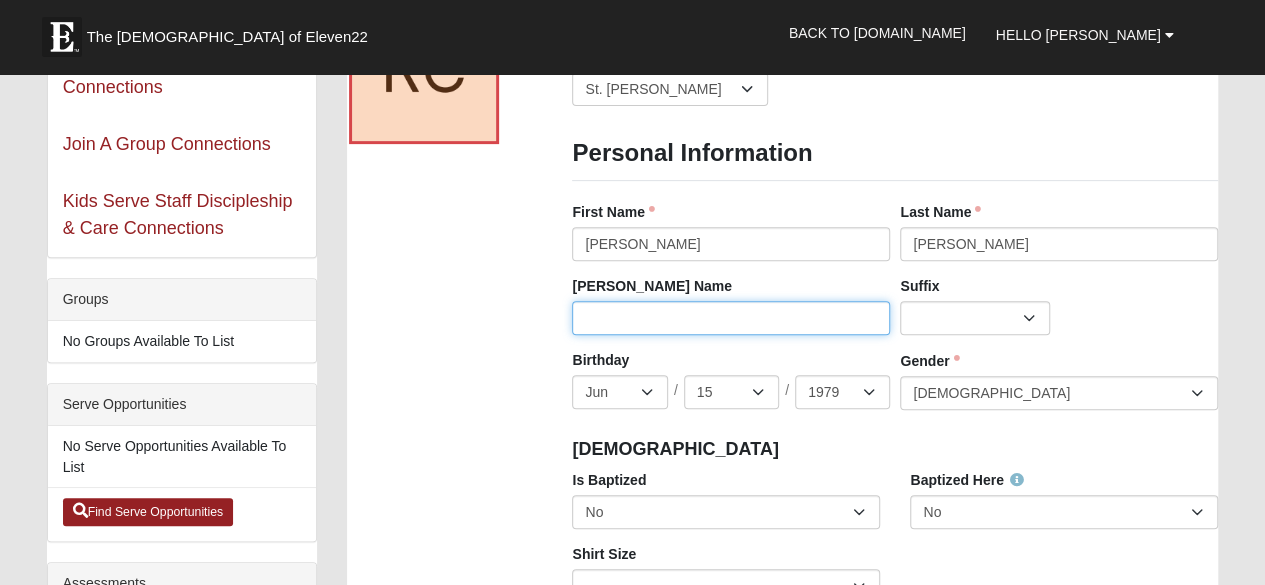 type 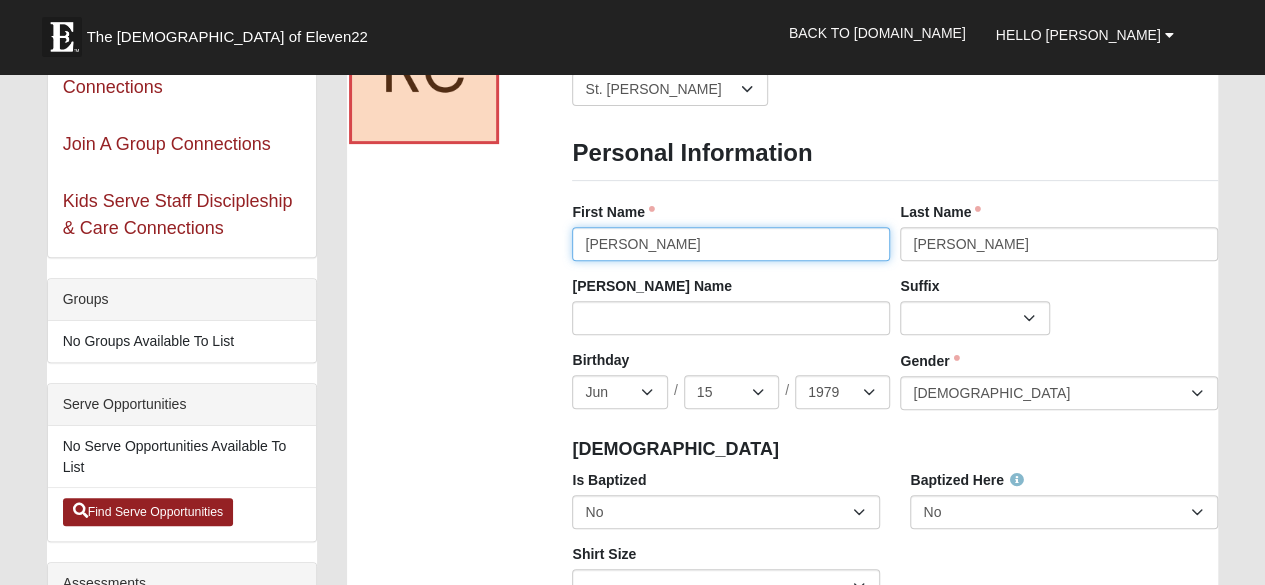 drag, startPoint x: 676, startPoint y: 239, endPoint x: 420, endPoint y: 245, distance: 256.0703 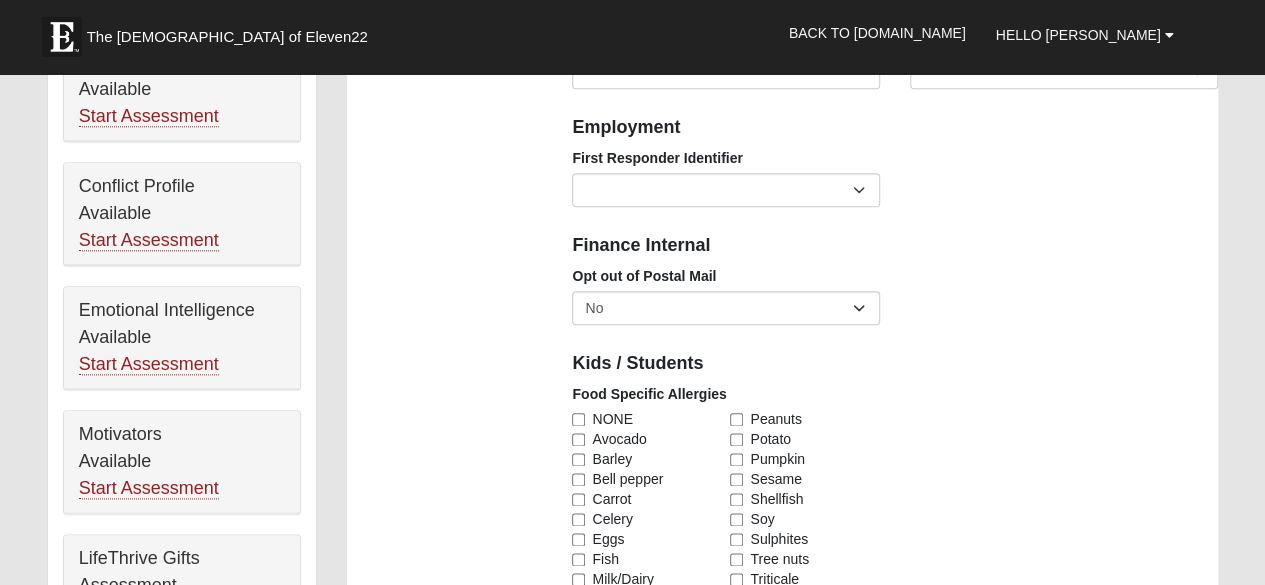 scroll, scrollTop: 298, scrollLeft: 0, axis: vertical 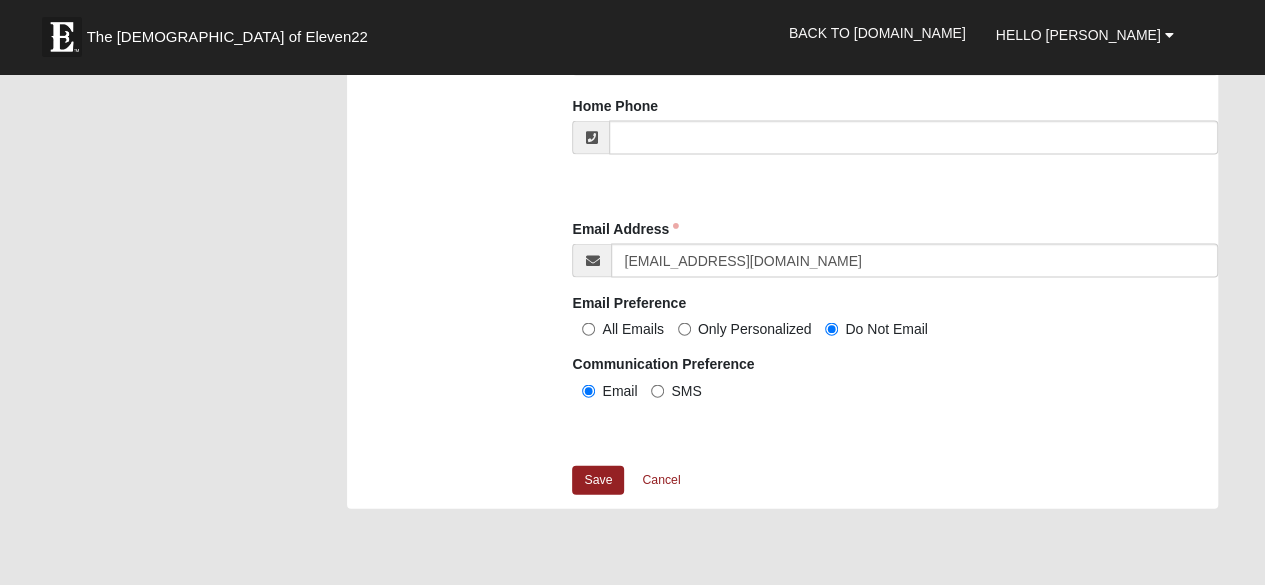 type 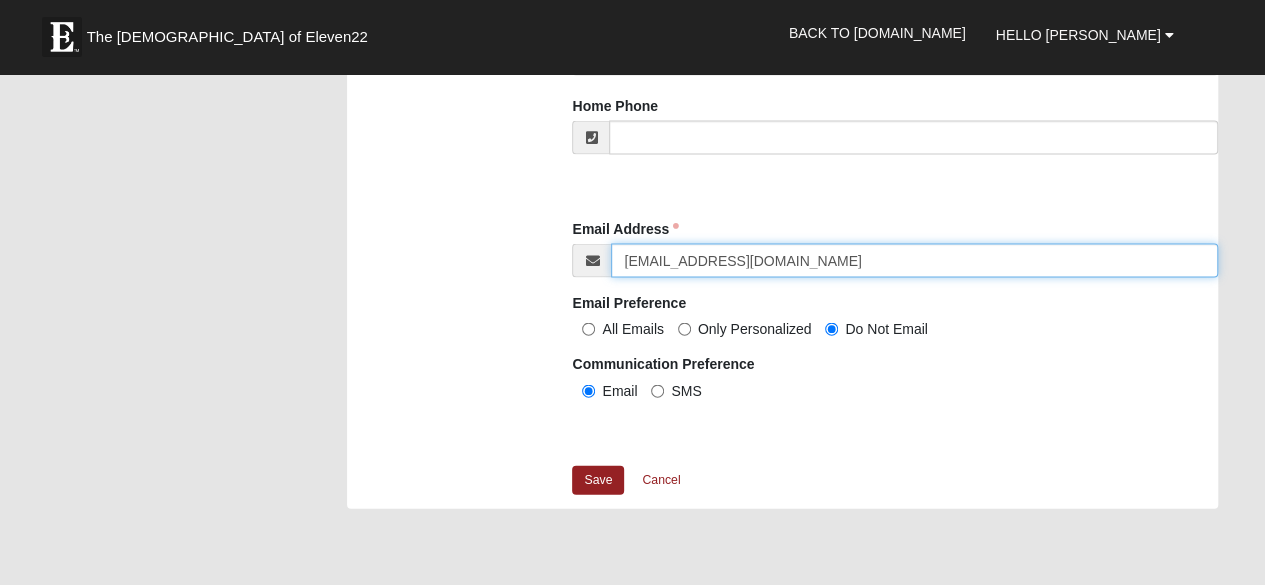 click on "ryanink05@yahoo.com" at bounding box center (914, 261) 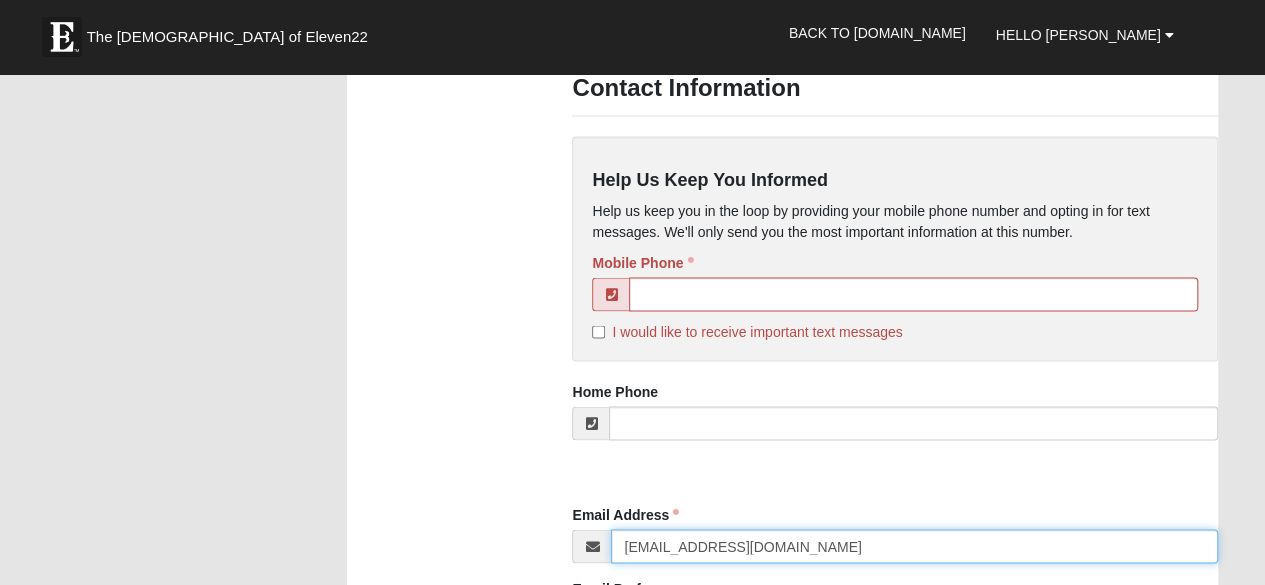 scroll, scrollTop: 1780, scrollLeft: 0, axis: vertical 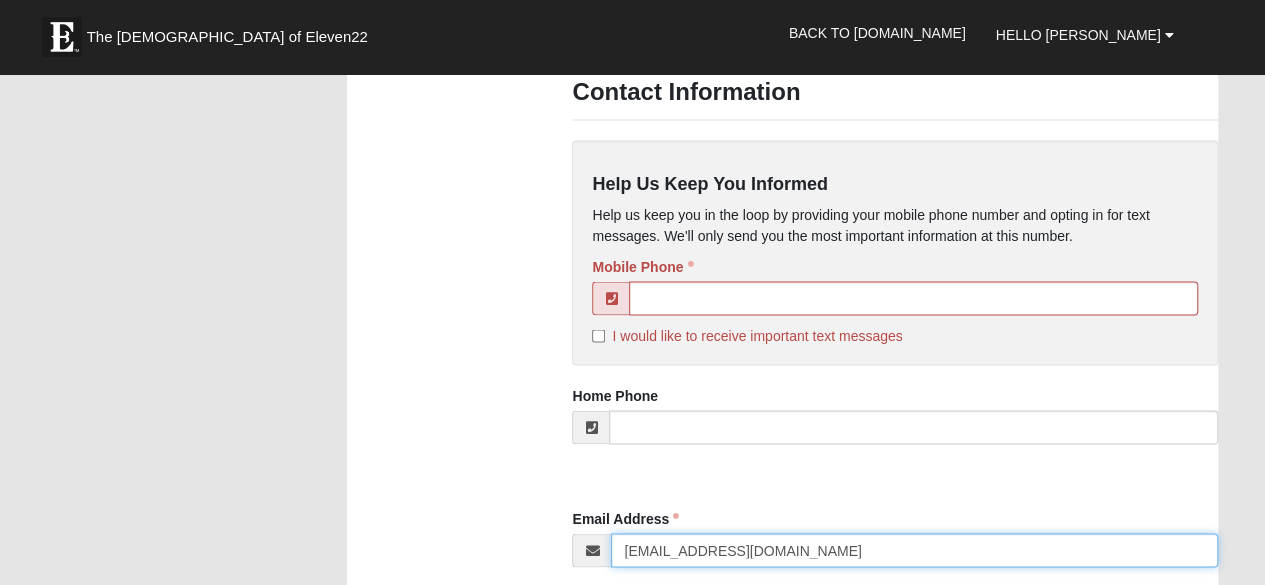 type on "ryanink07@yahoo.com" 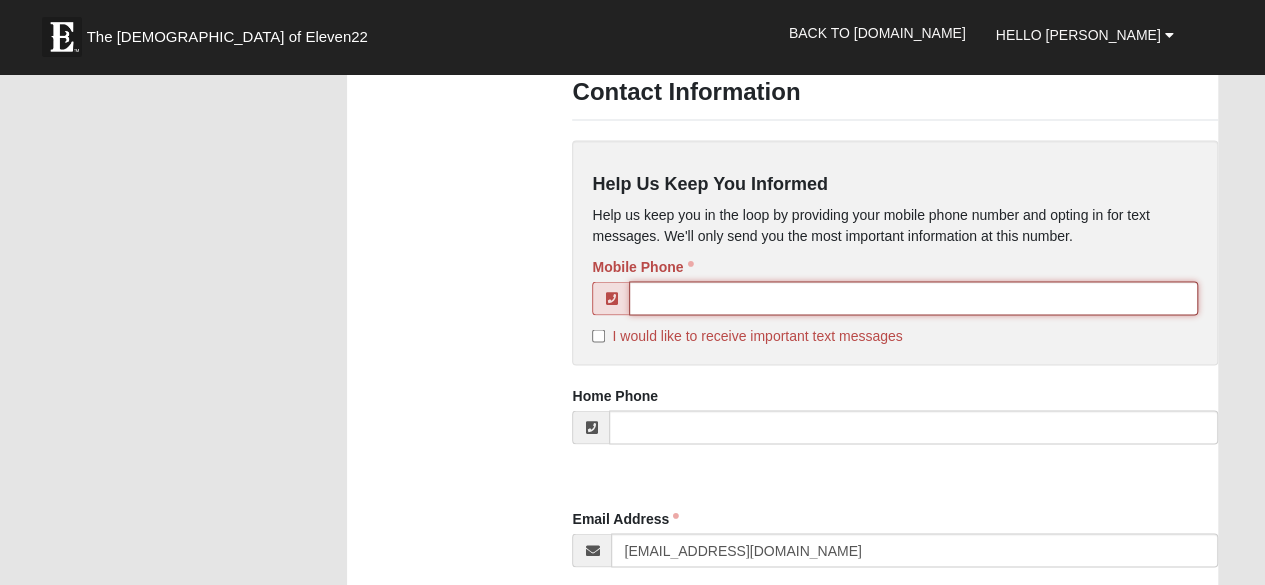 click at bounding box center (913, 298) 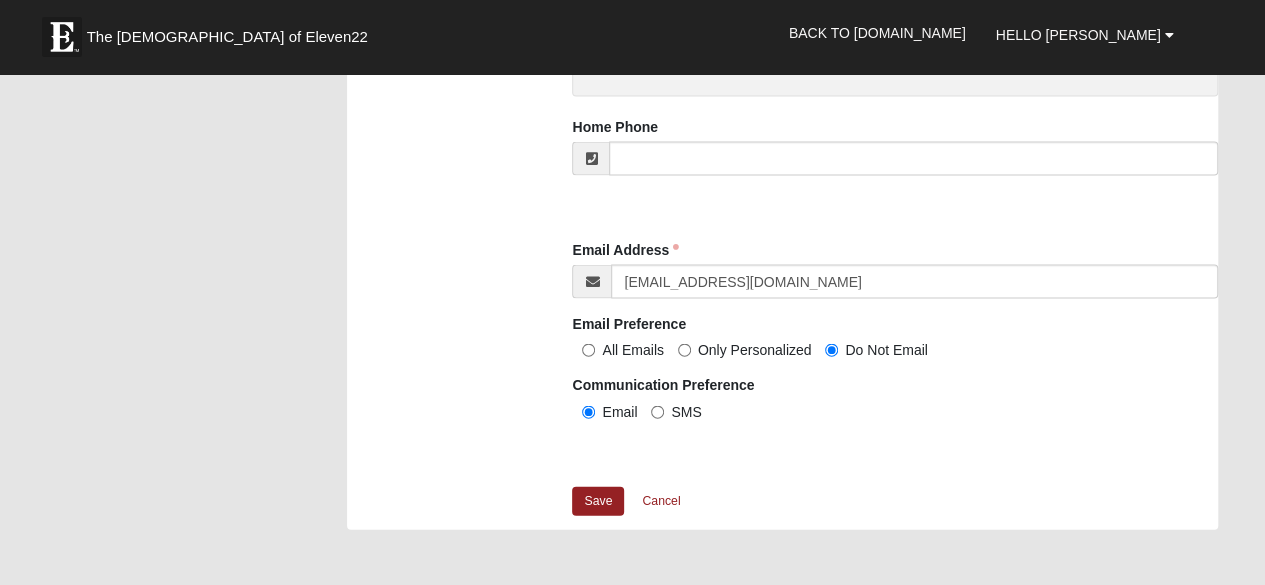 scroll, scrollTop: 2052, scrollLeft: 0, axis: vertical 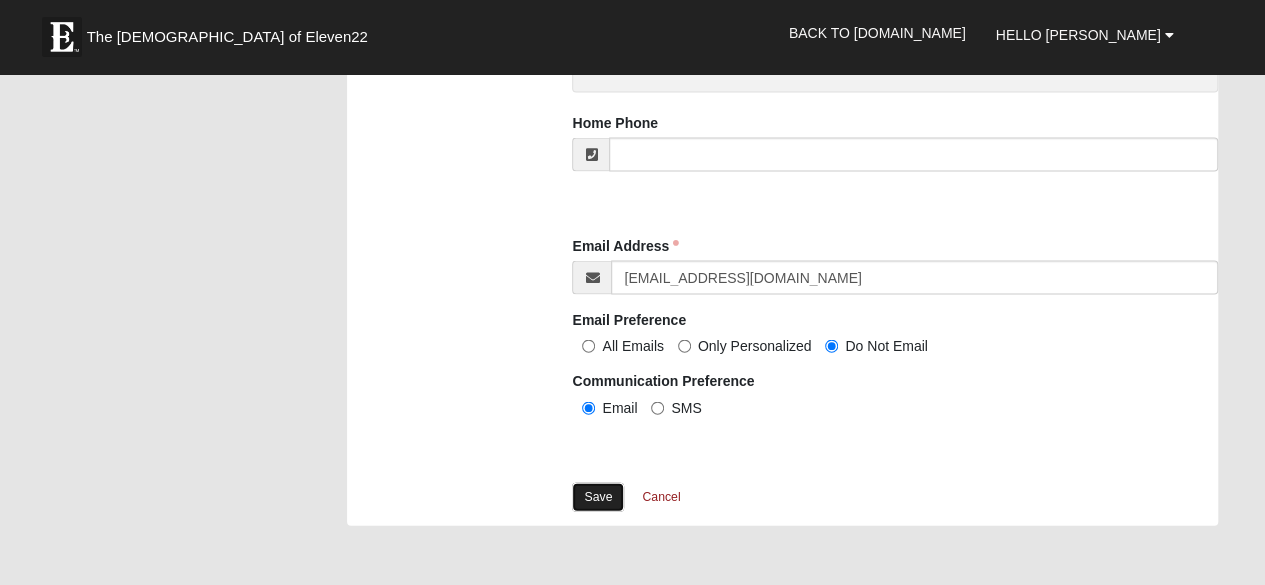 type on "76344581482" 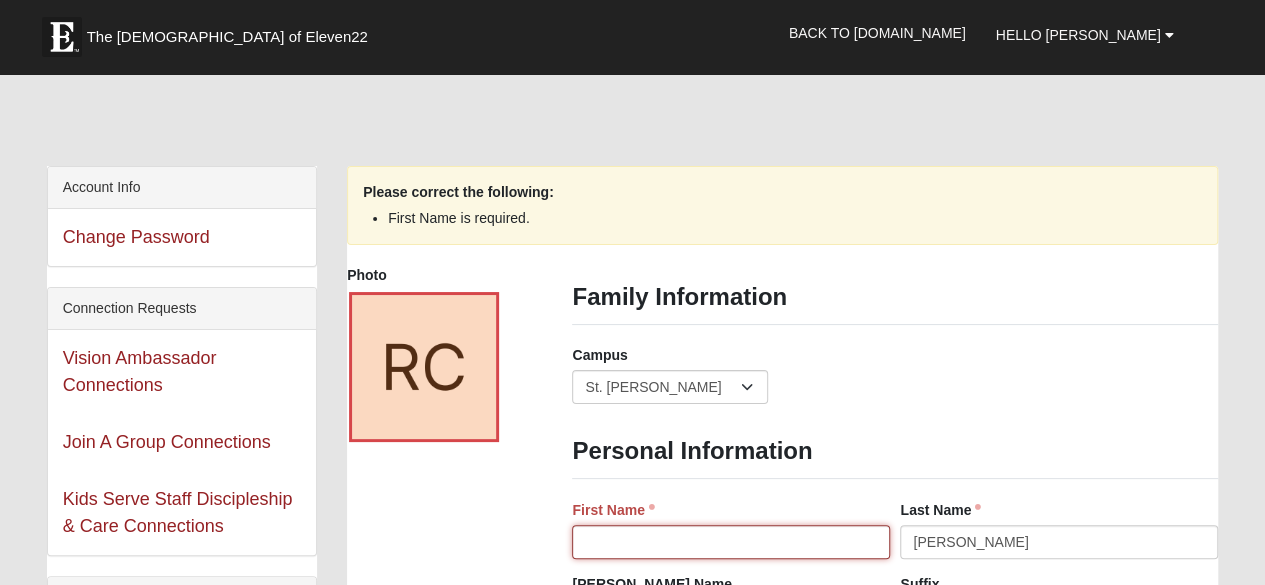 click on "First Name" at bounding box center (731, 542) 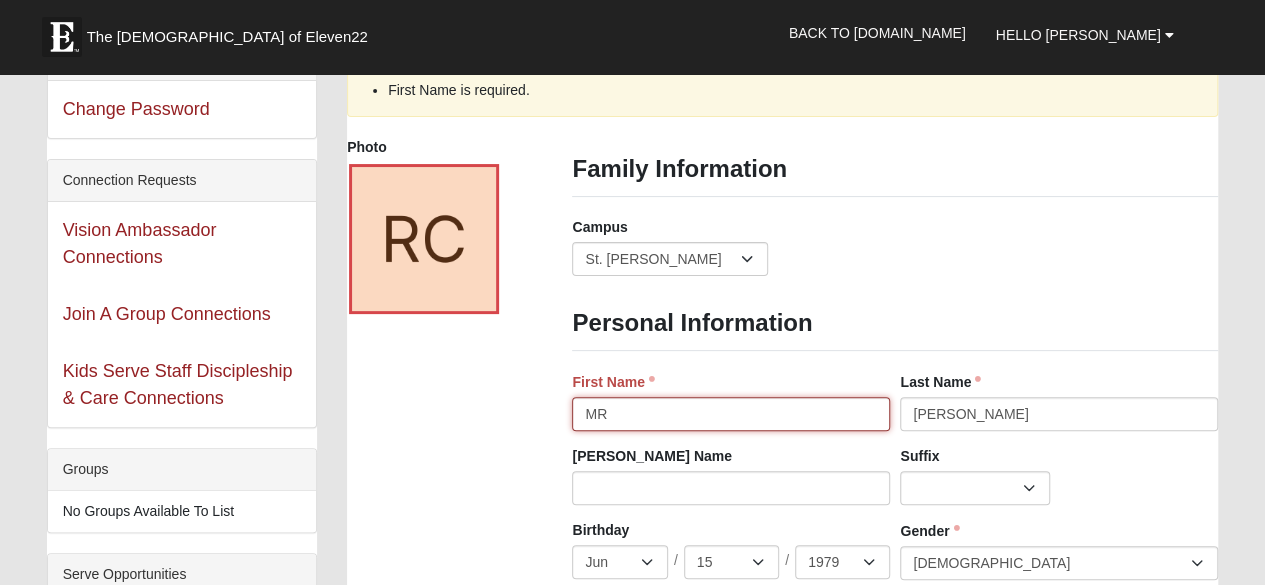 scroll, scrollTop: 137, scrollLeft: 0, axis: vertical 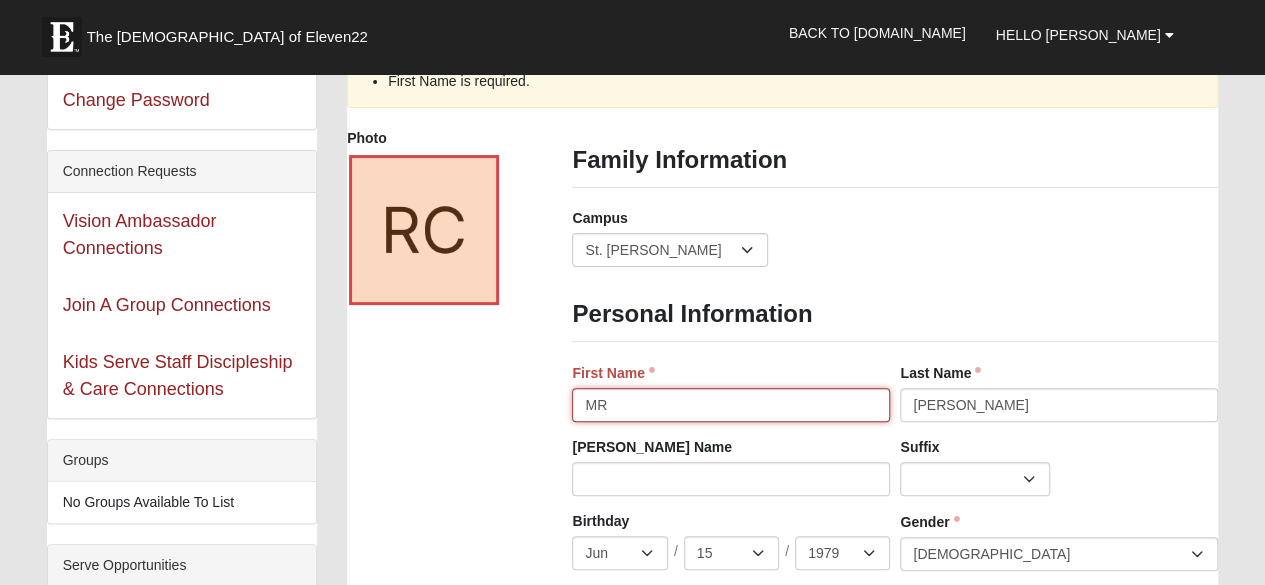 type on "M" 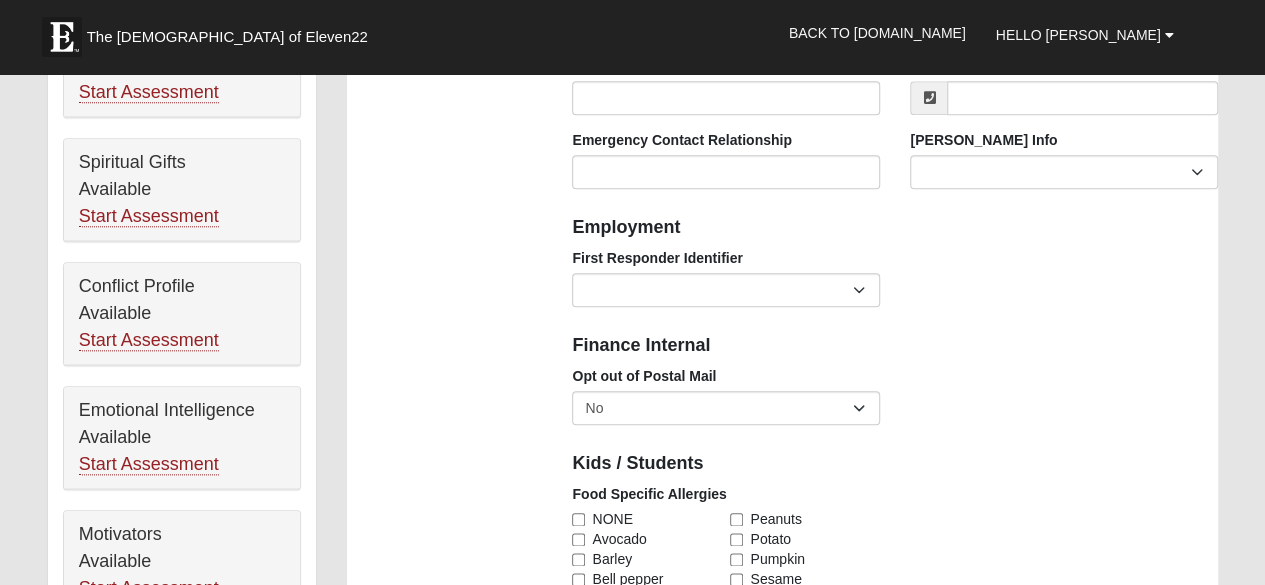 scroll, scrollTop: 2221, scrollLeft: 0, axis: vertical 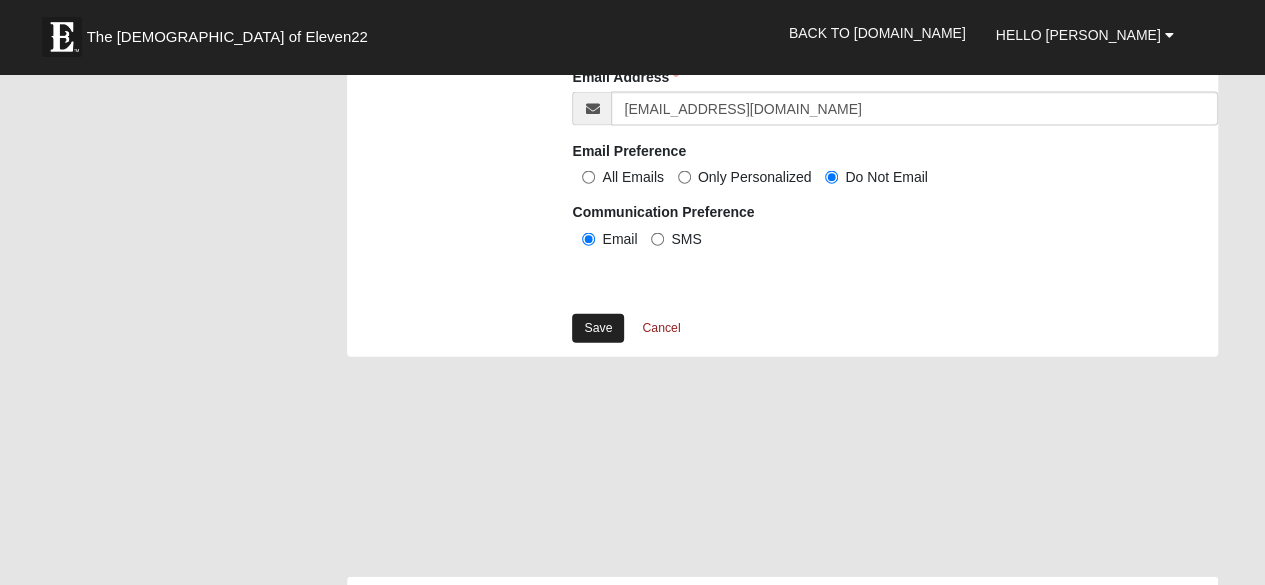 type on "Ryan" 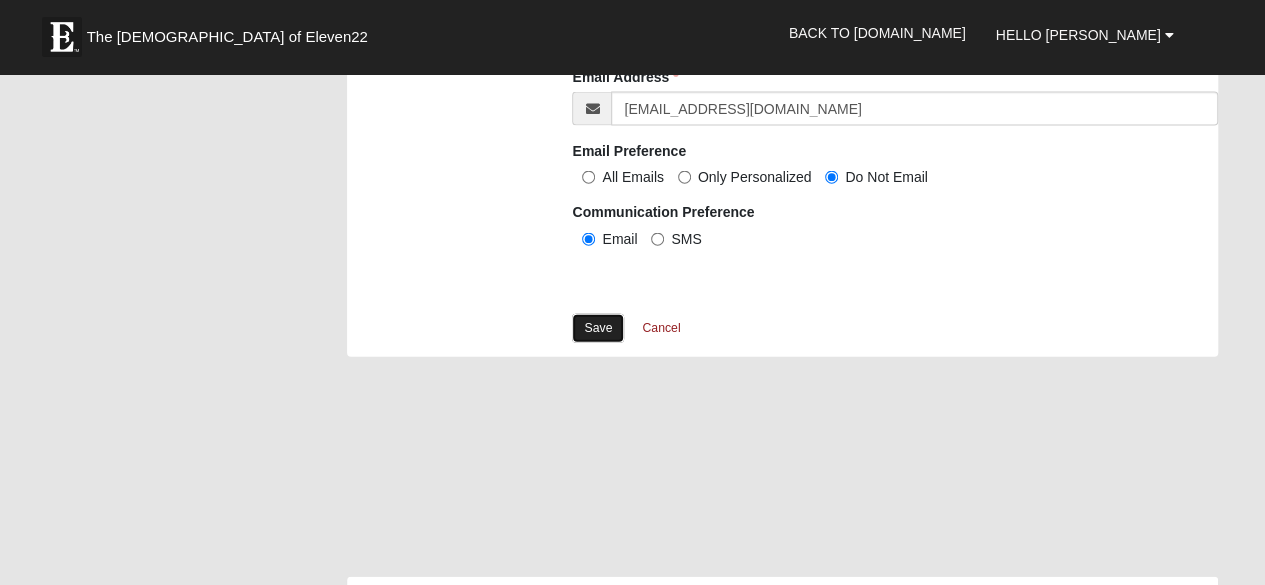 click on "Save" at bounding box center (598, 328) 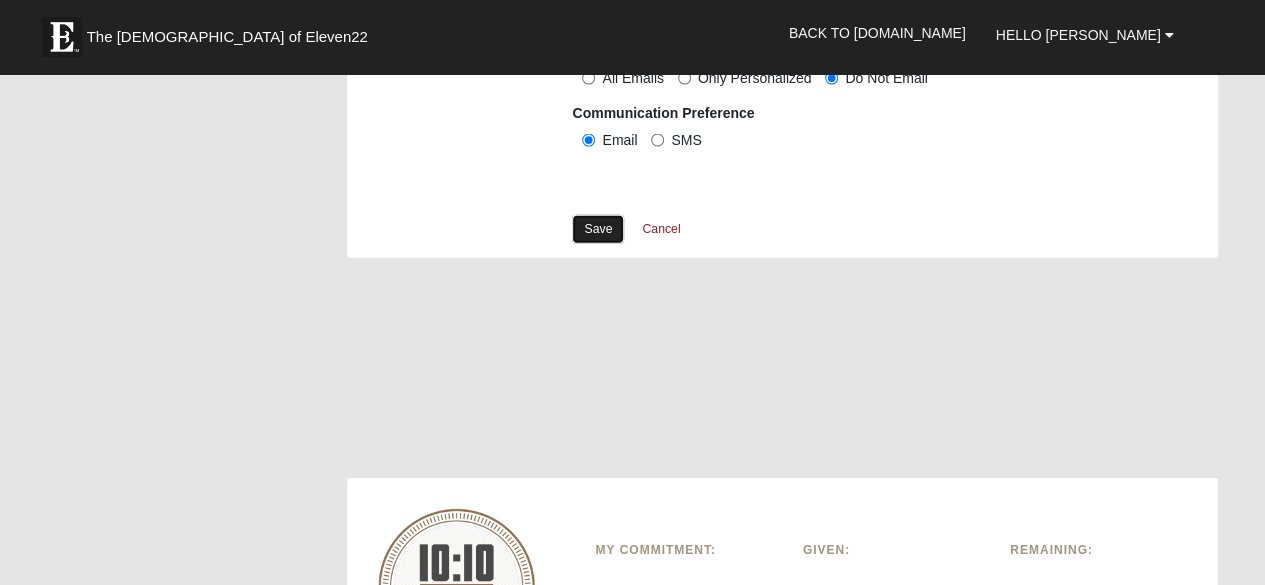 scroll, scrollTop: 2122, scrollLeft: 0, axis: vertical 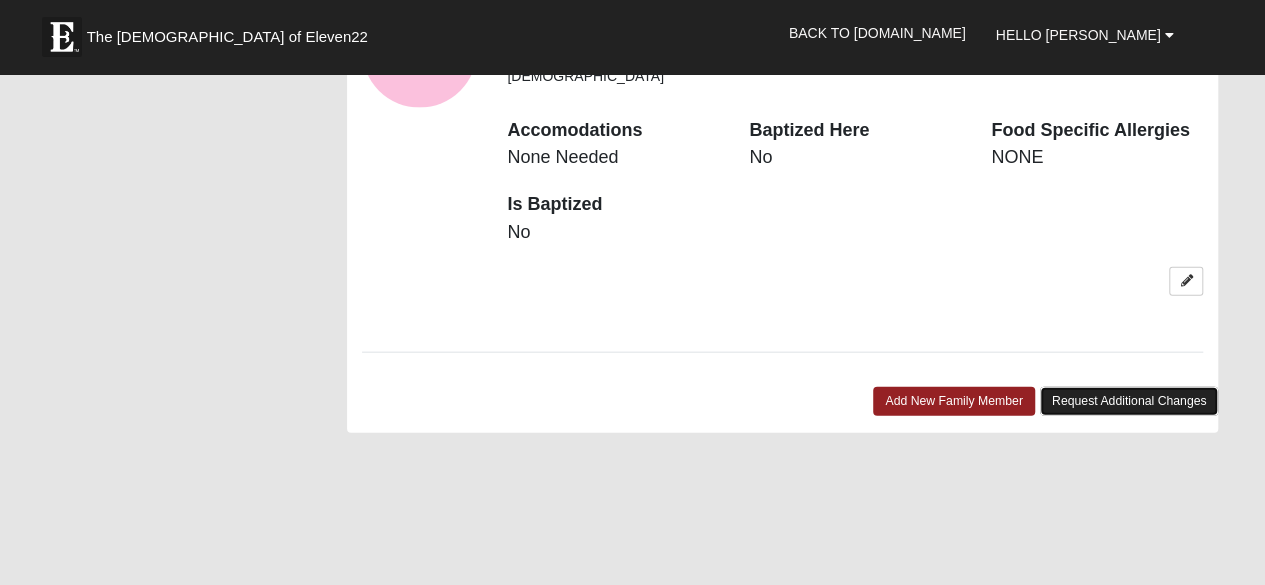 click on "Request Additional Changes" at bounding box center (1129, 401) 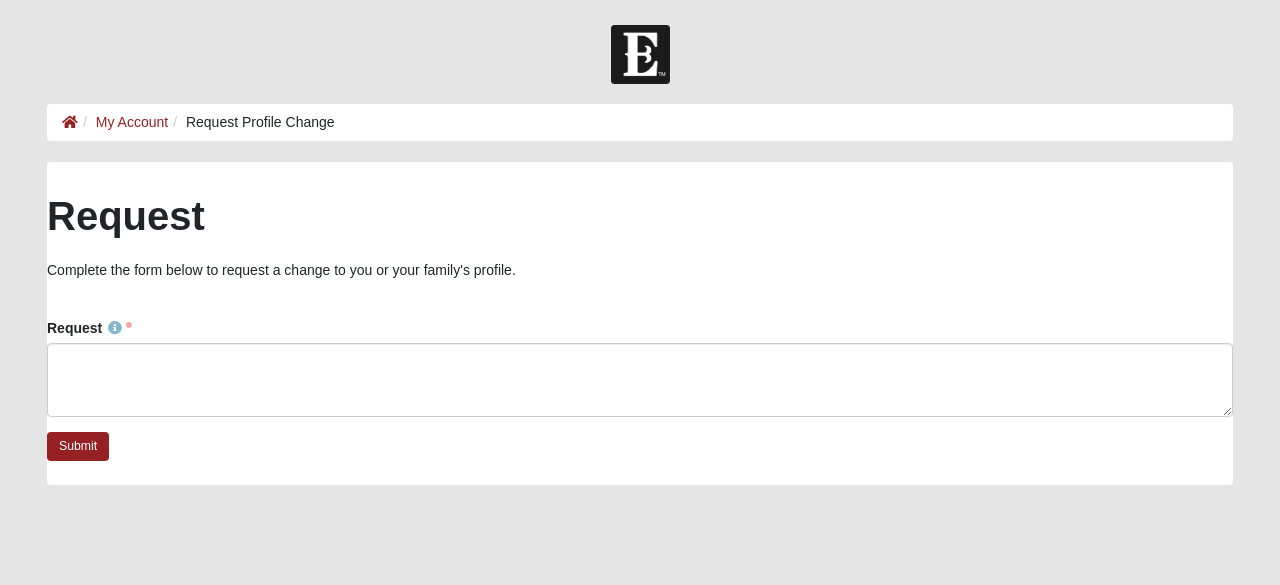 scroll, scrollTop: 0, scrollLeft: 0, axis: both 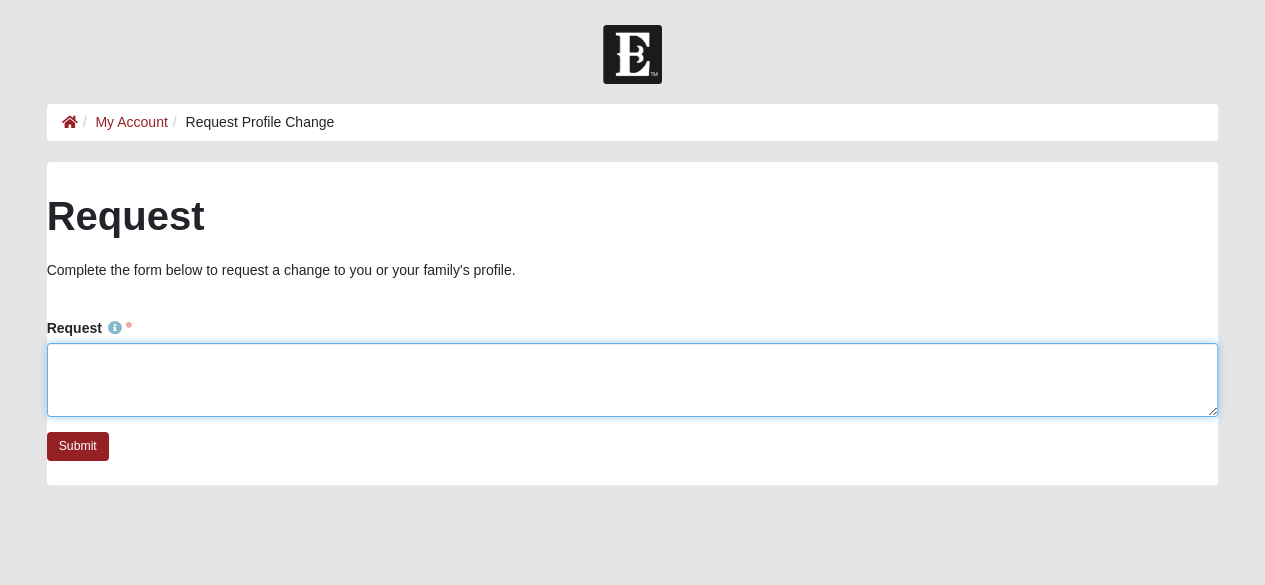 click on "Request" at bounding box center (633, 380) 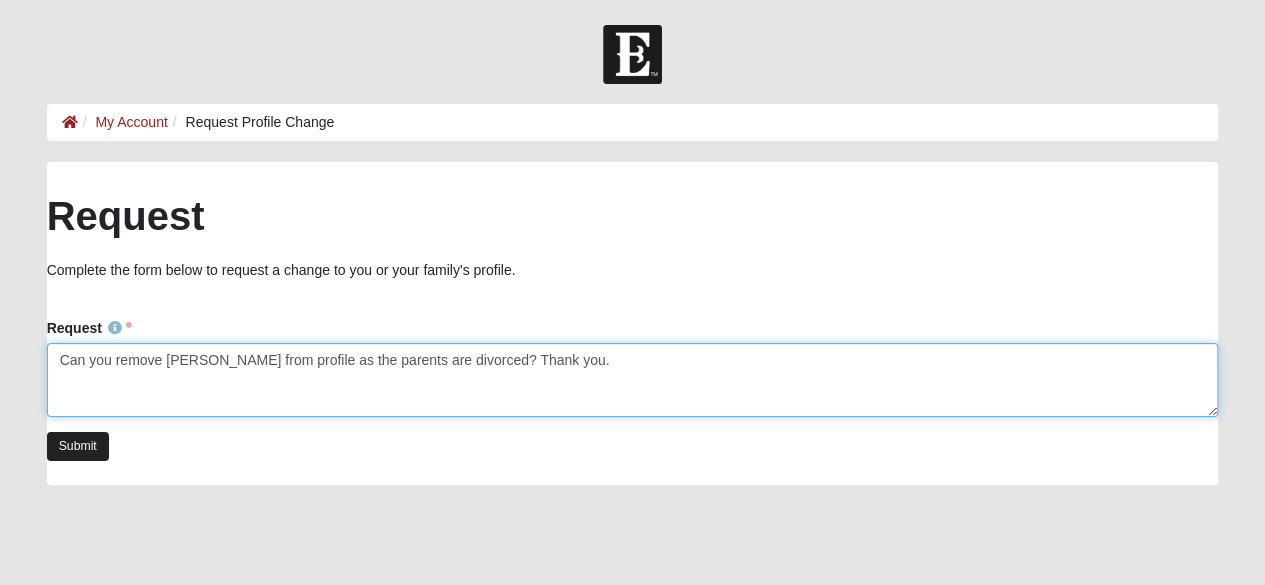 type on "Can you remove [PERSON_NAME] from profile as the parents are divorced? Thank you." 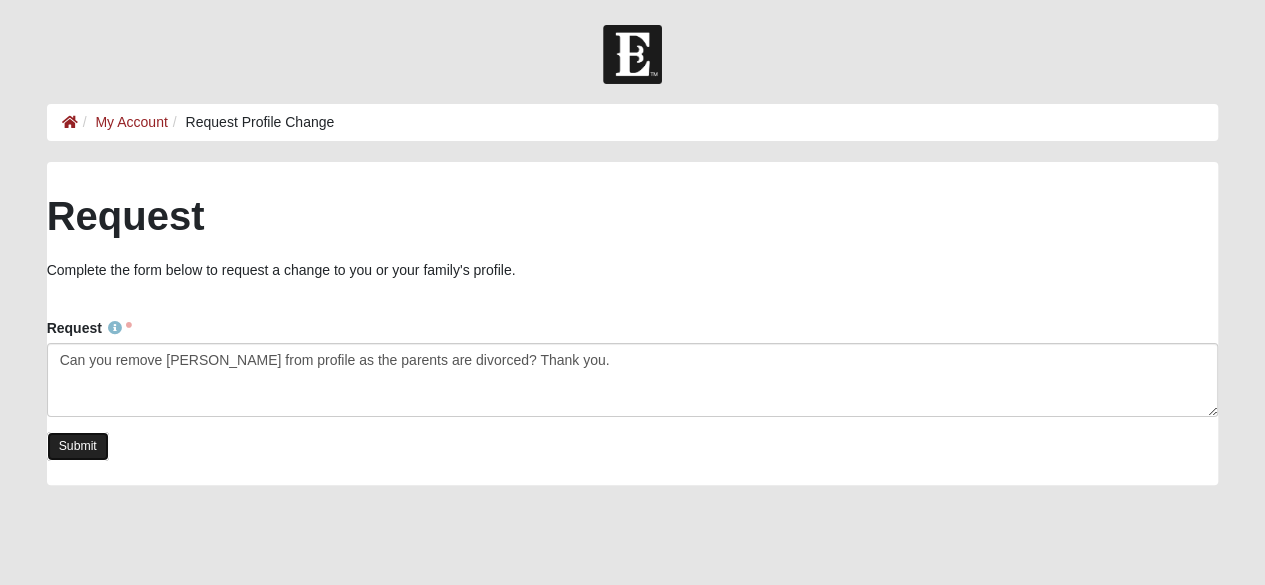 click on "Submit" at bounding box center [78, 446] 